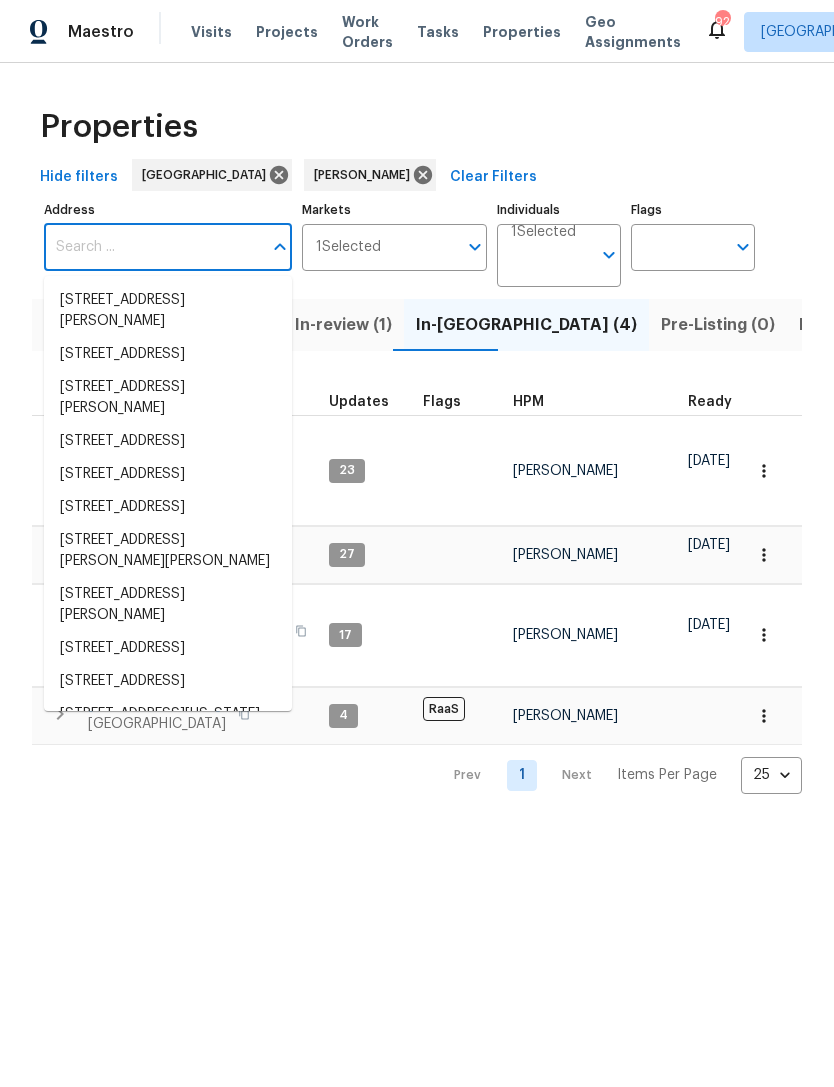 scroll, scrollTop: 0, scrollLeft: 0, axis: both 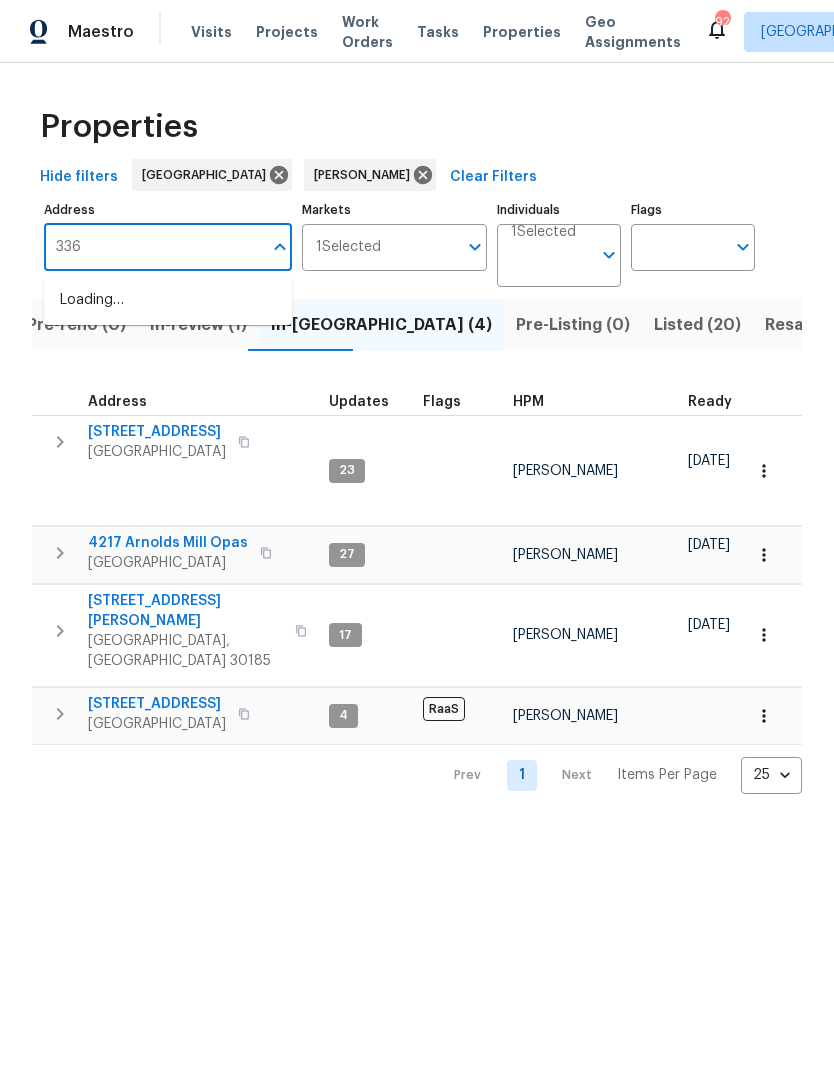 type on "336 Katie" 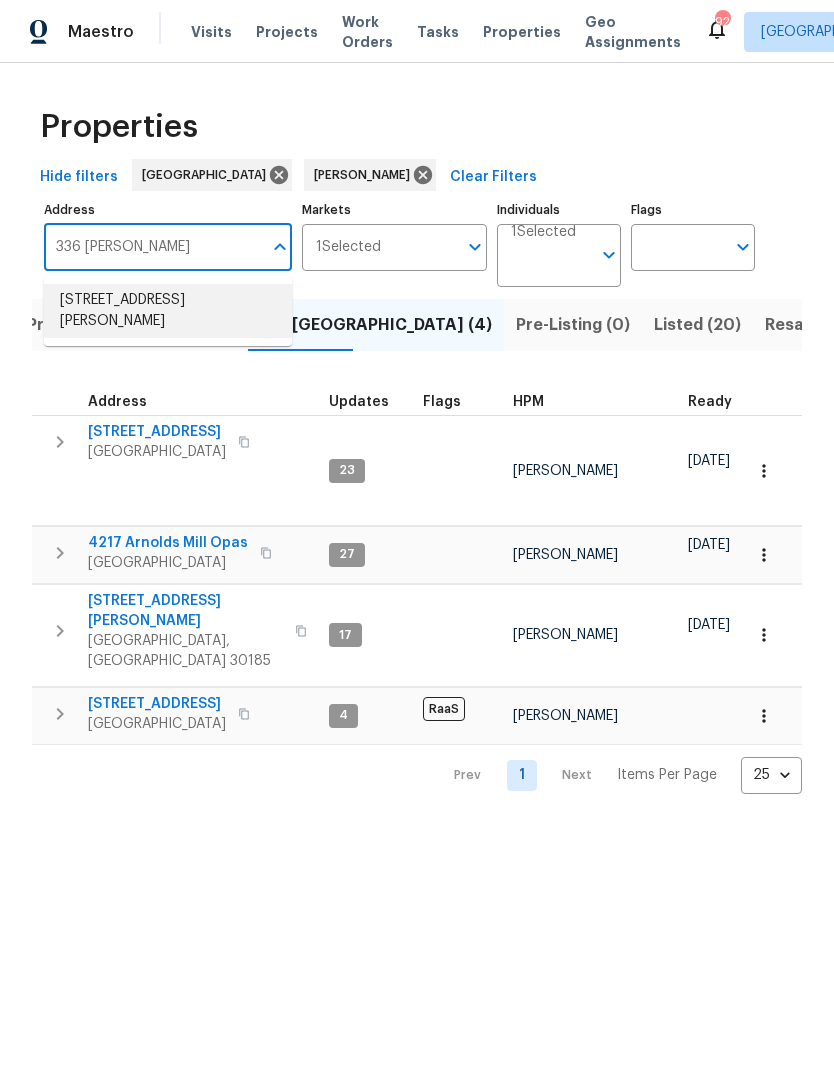 click on "336 Katie Ln Carrollton GA 30117" at bounding box center [168, 311] 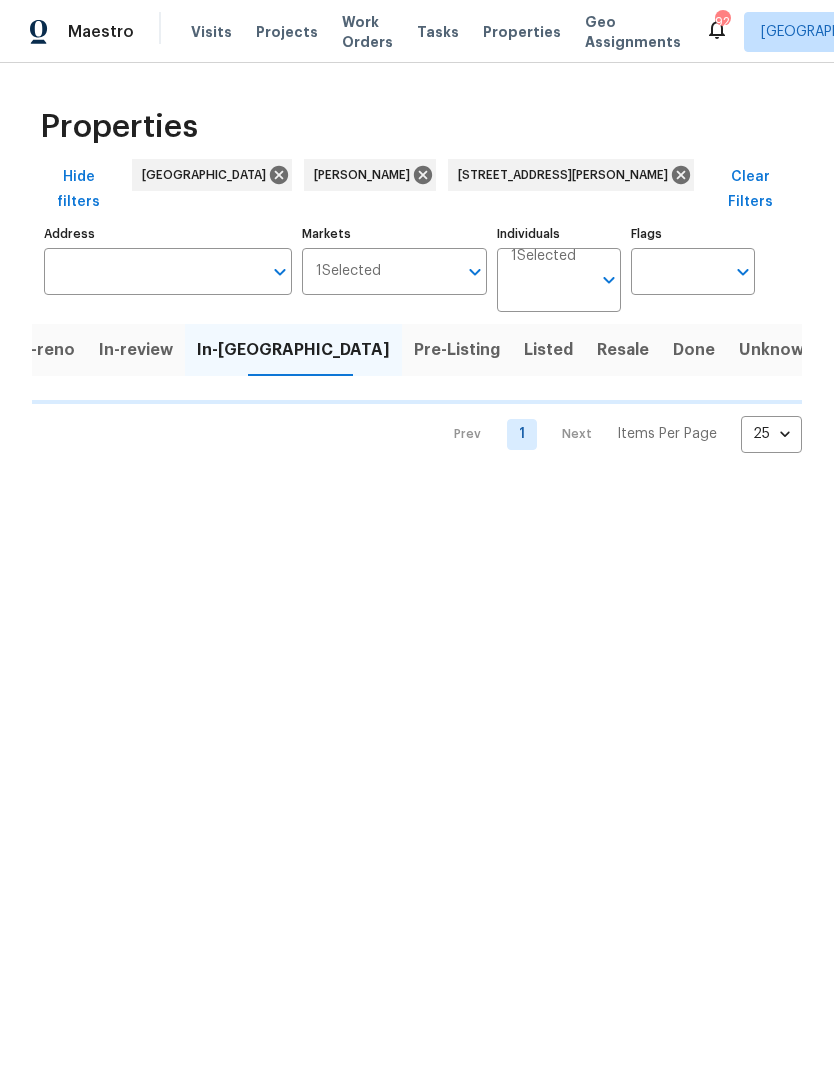 scroll, scrollTop: 0, scrollLeft: 18, axis: horizontal 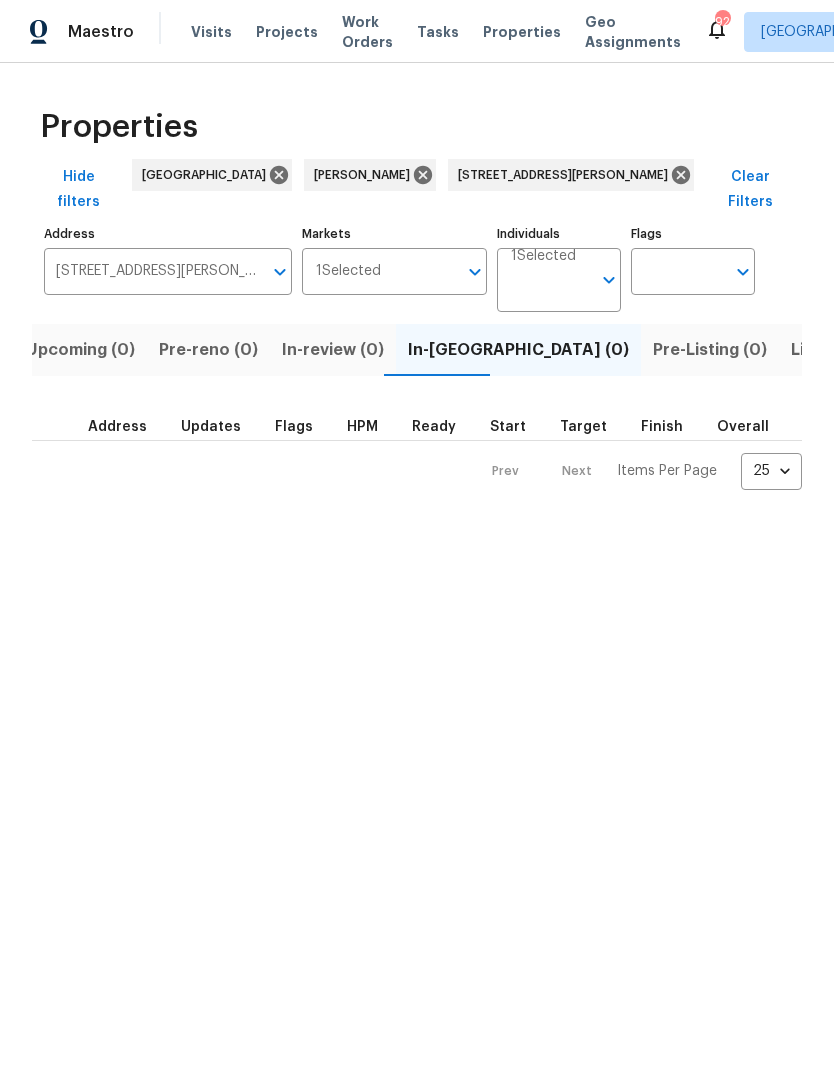 click on "Listed (1)" at bounding box center (827, 350) 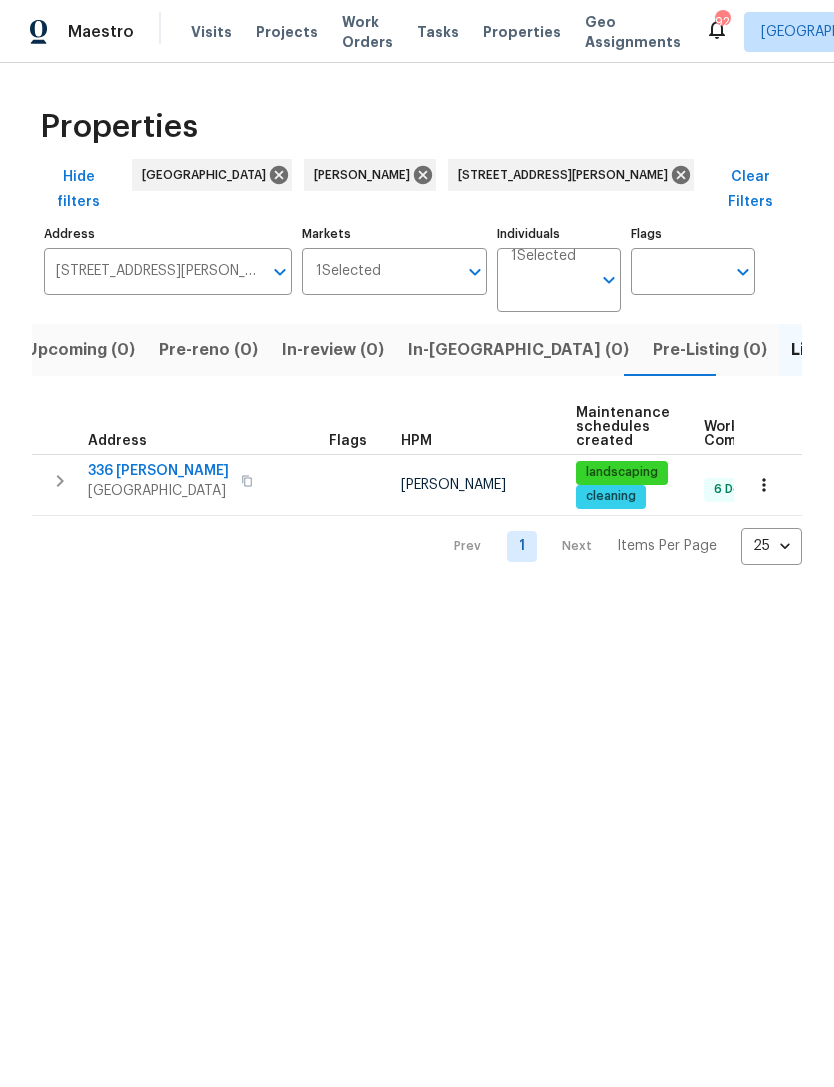 click at bounding box center [60, 481] 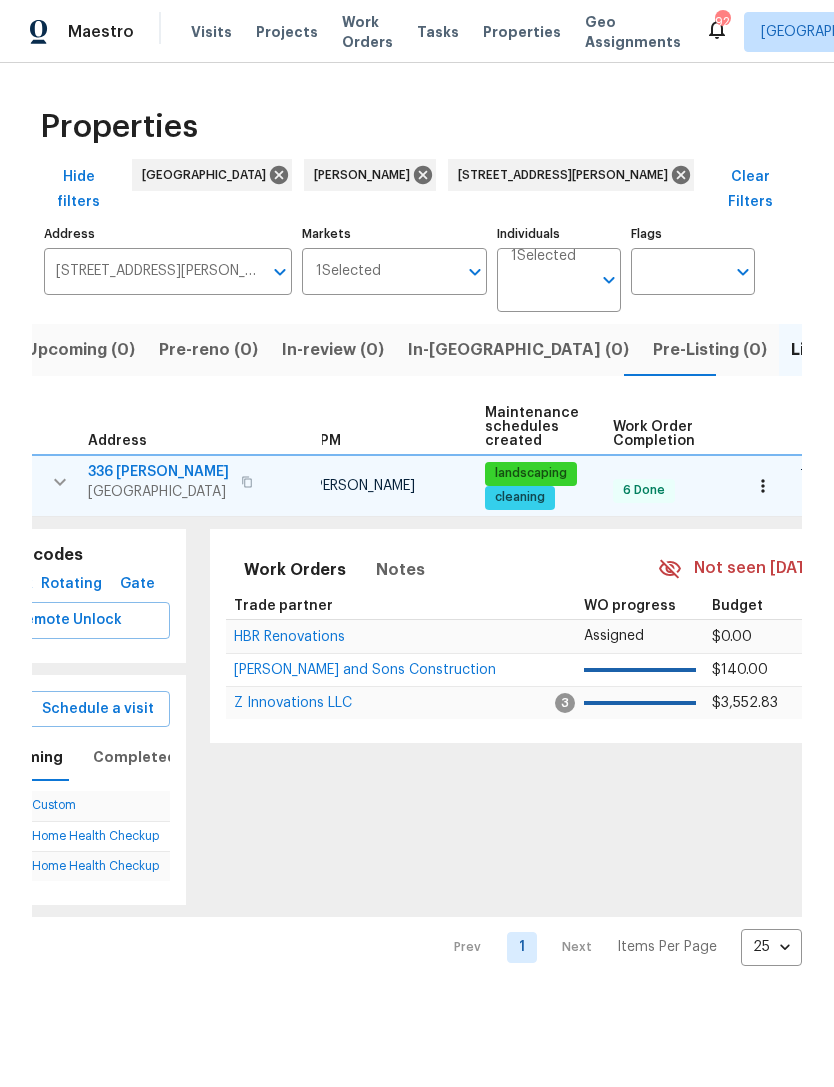 scroll, scrollTop: 0, scrollLeft: 186, axis: horizontal 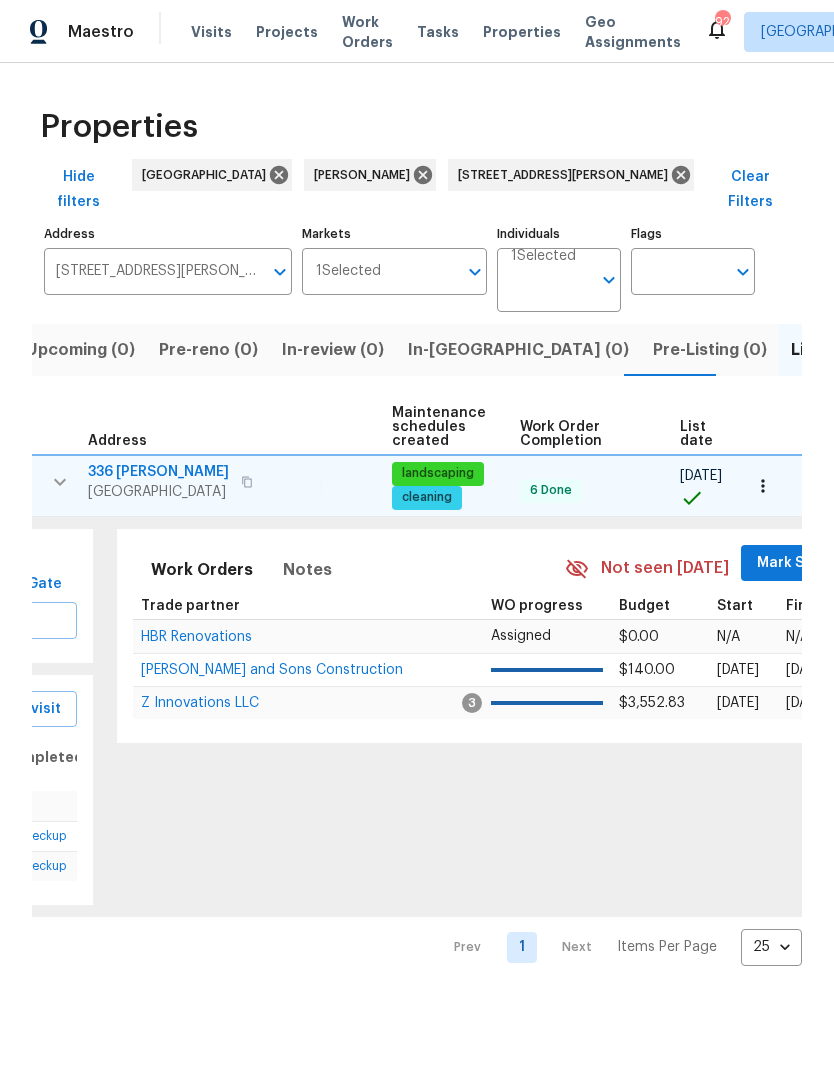 click on "Mark Seen" at bounding box center (794, 563) 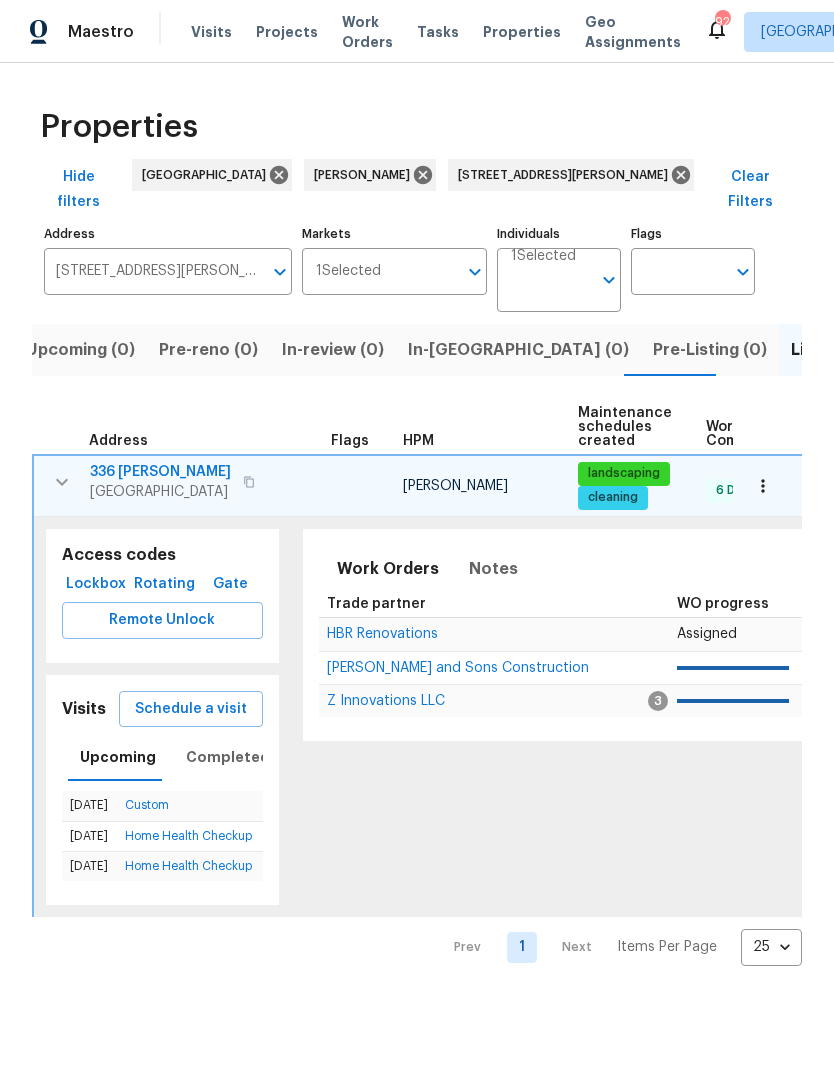 scroll, scrollTop: 0, scrollLeft: 0, axis: both 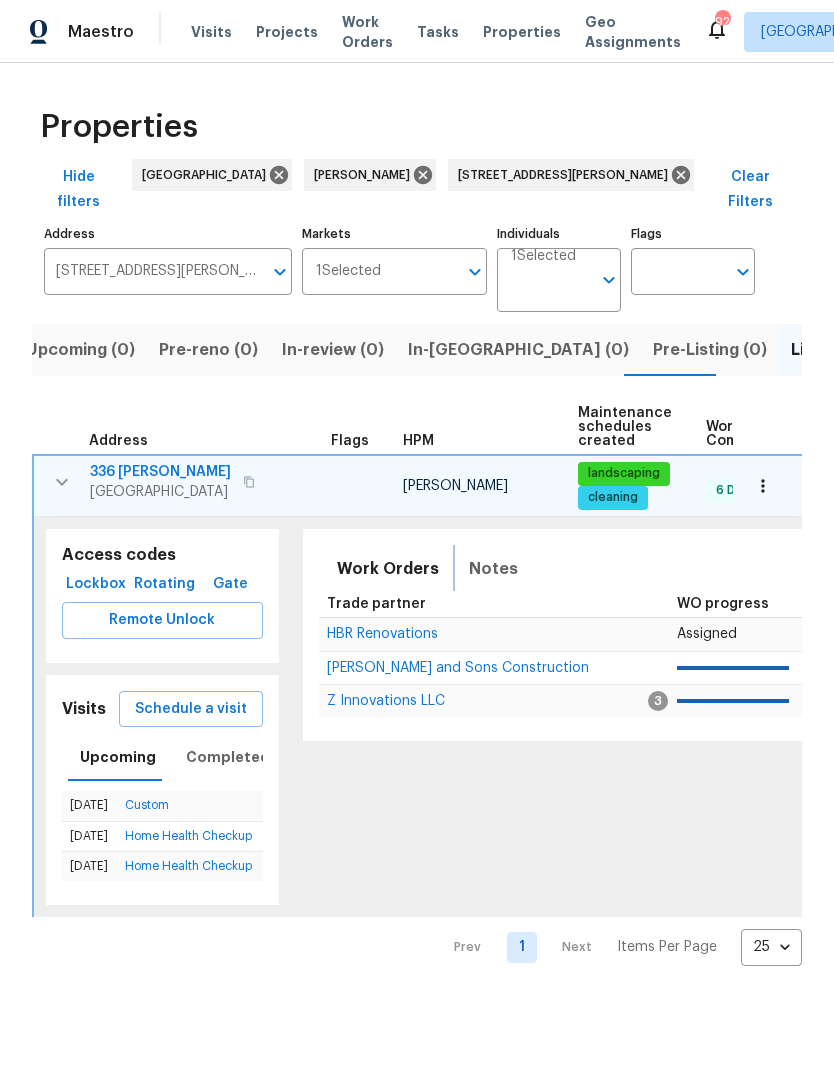 click on "Notes" at bounding box center [493, 569] 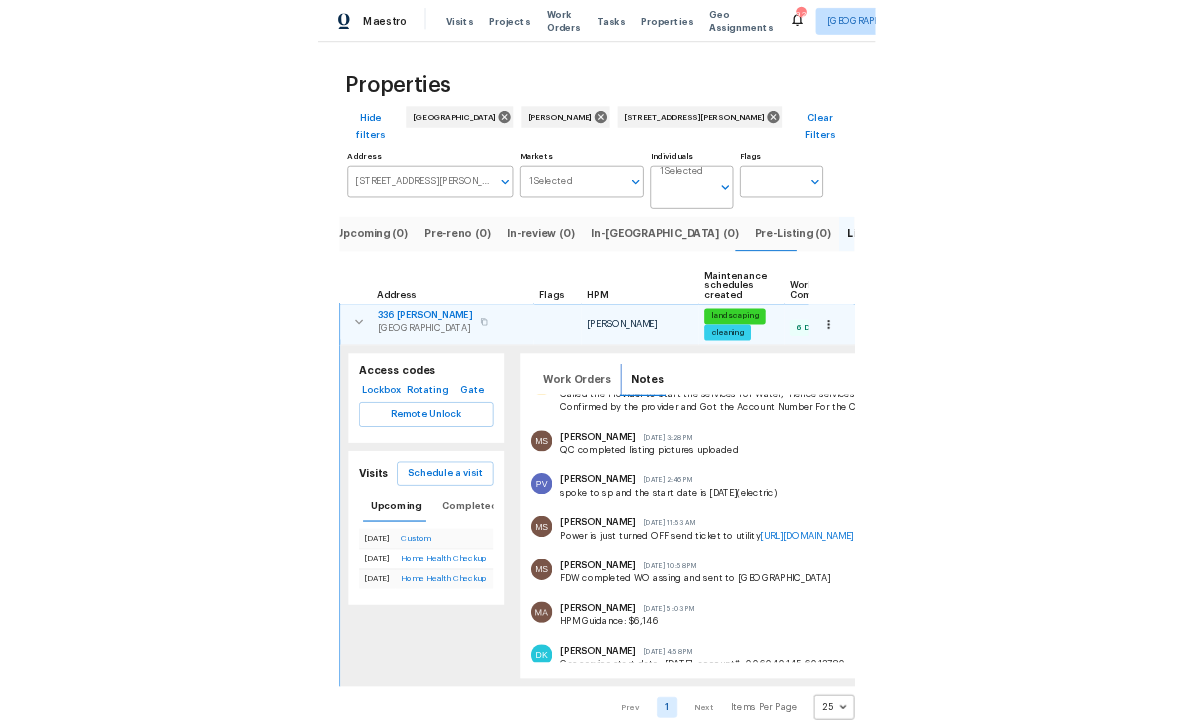 scroll, scrollTop: 778, scrollLeft: 0, axis: vertical 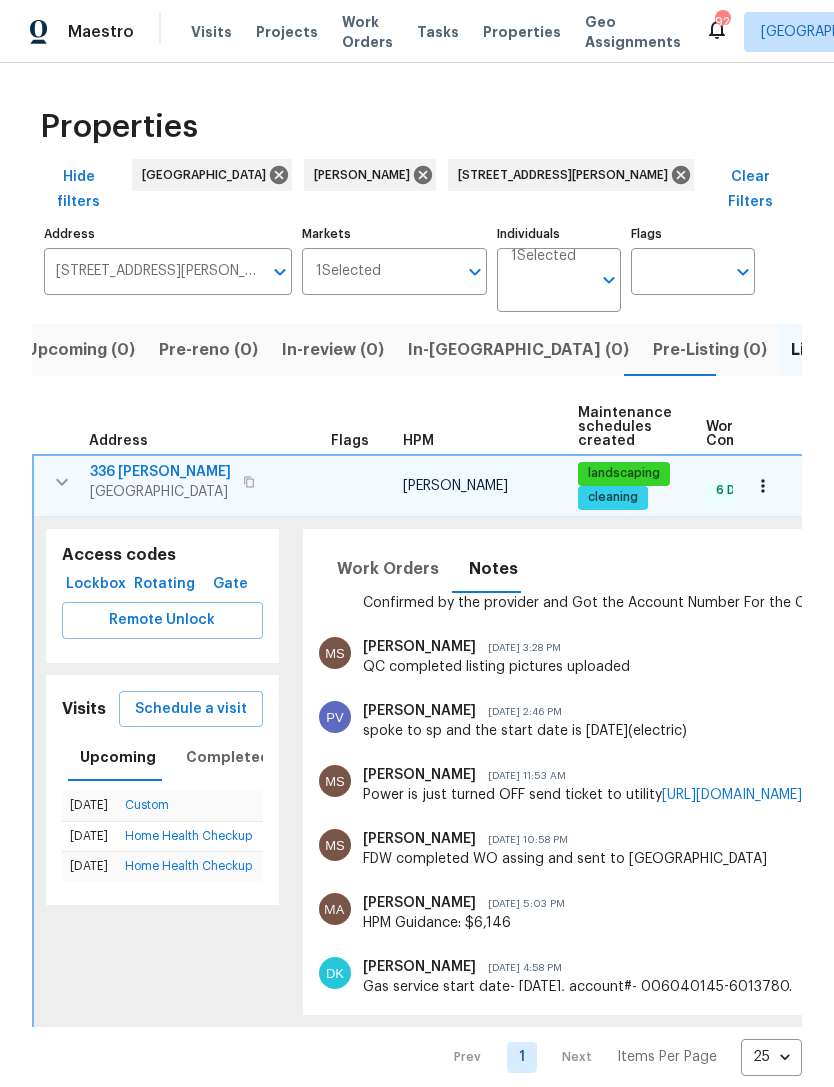 click at bounding box center (763, 486) 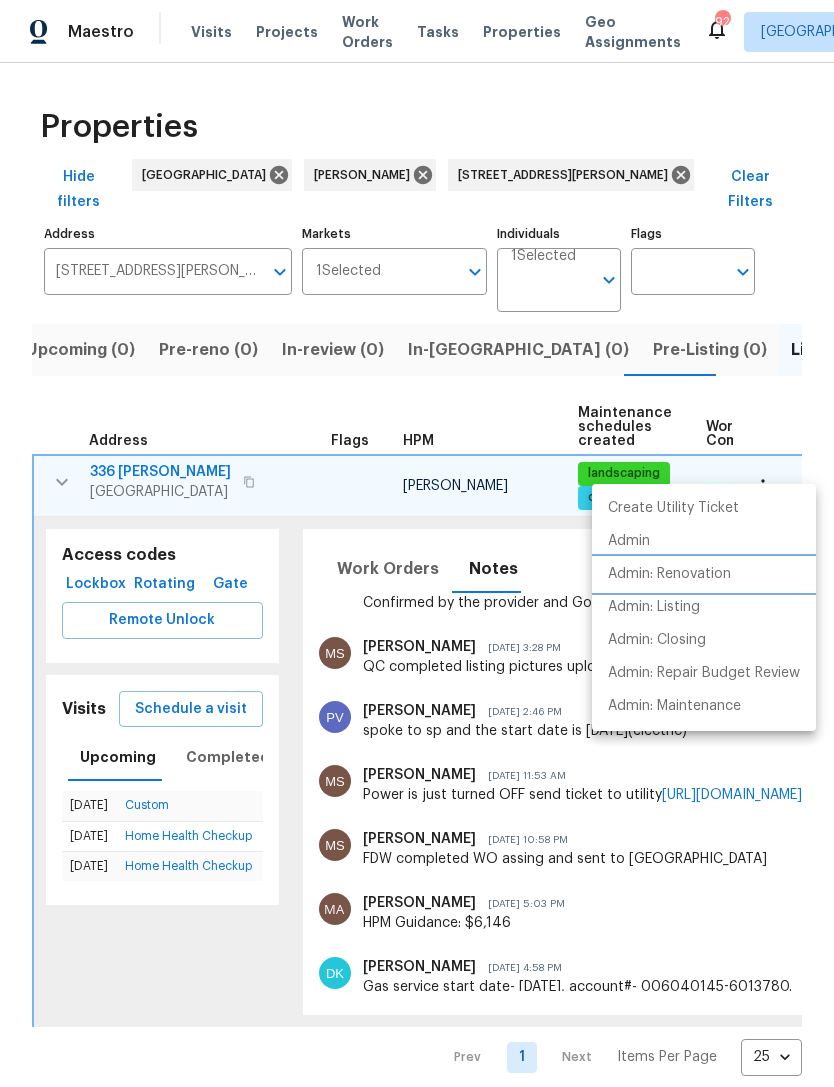 click on "Admin: Renovation" at bounding box center (669, 574) 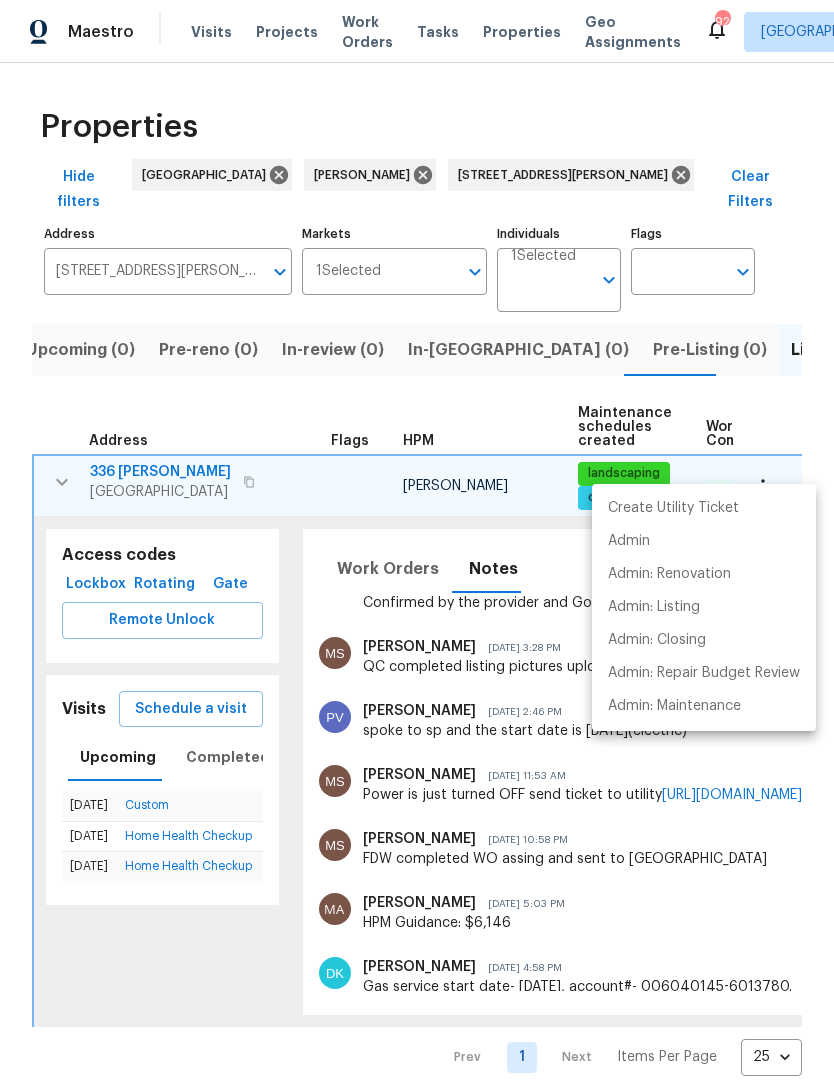 click at bounding box center [417, 543] 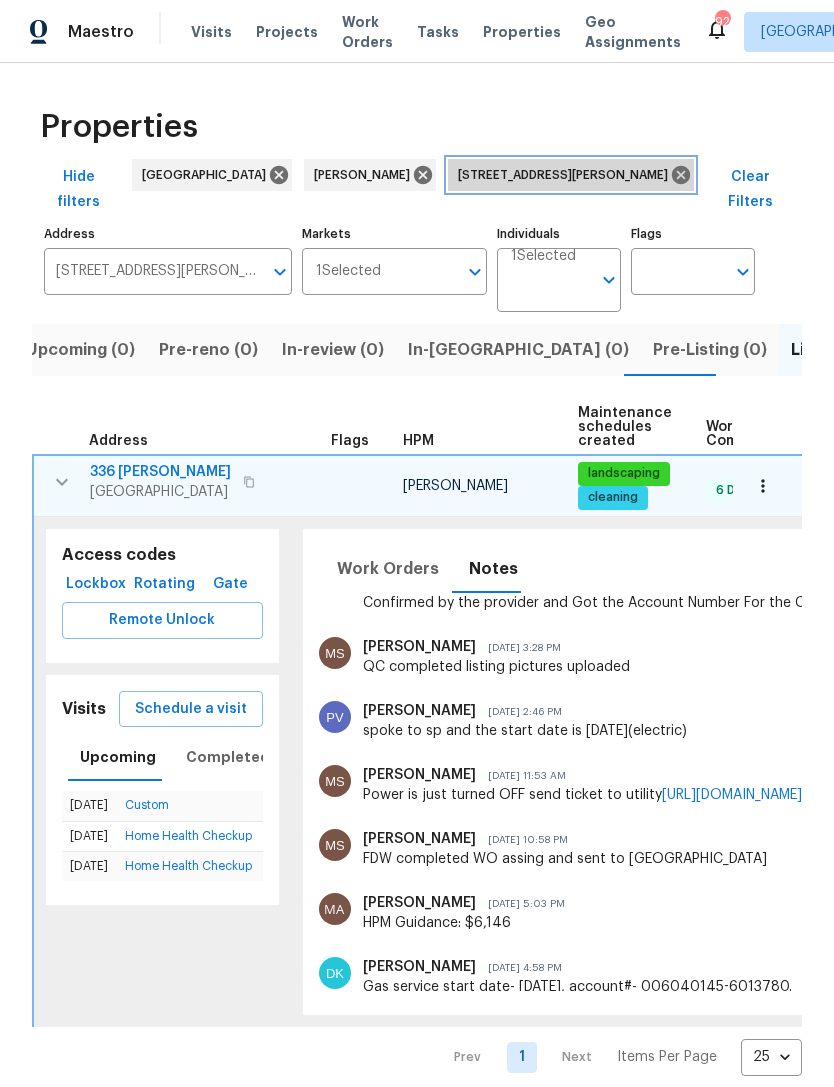 click 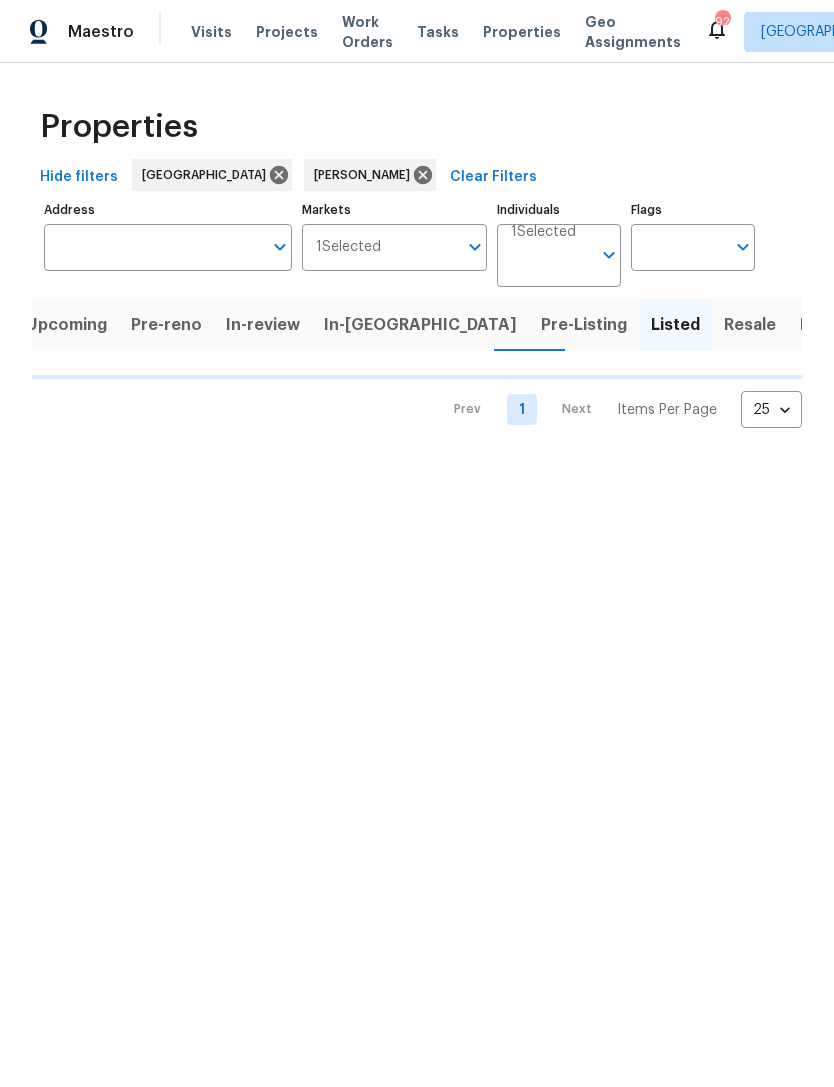 click on "Address" at bounding box center (153, 247) 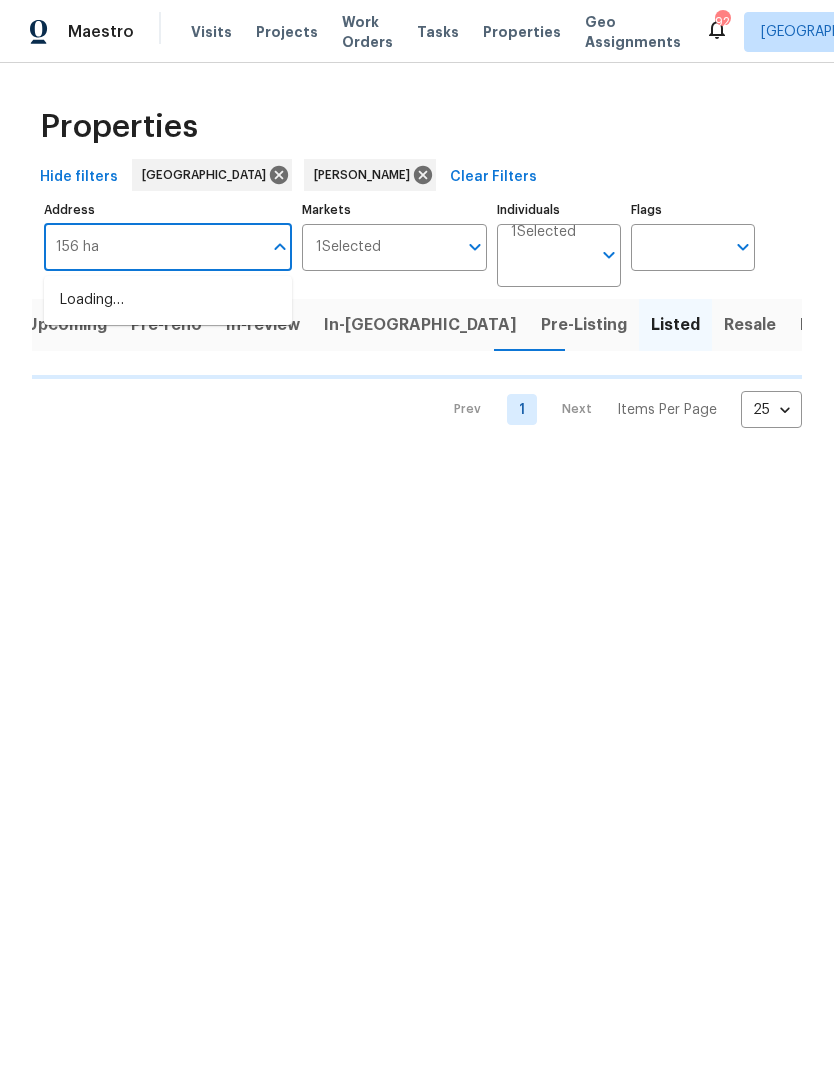 type on "156 haw" 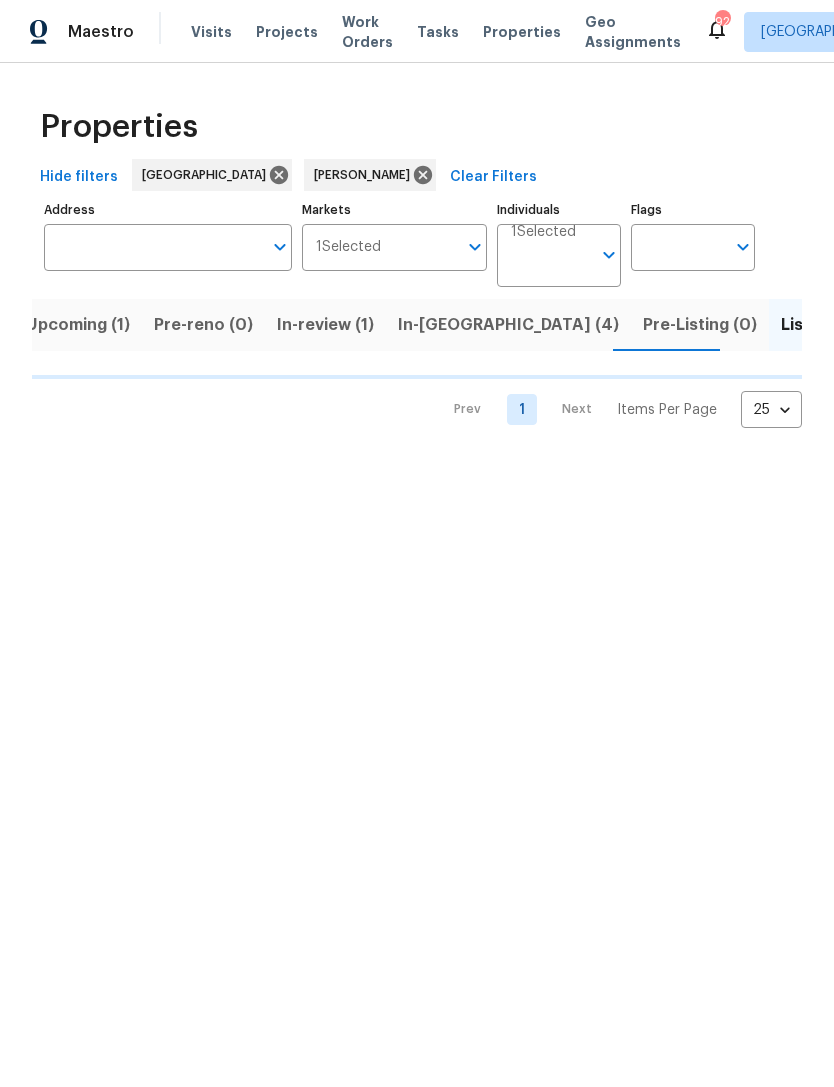 click on "Address" at bounding box center (153, 247) 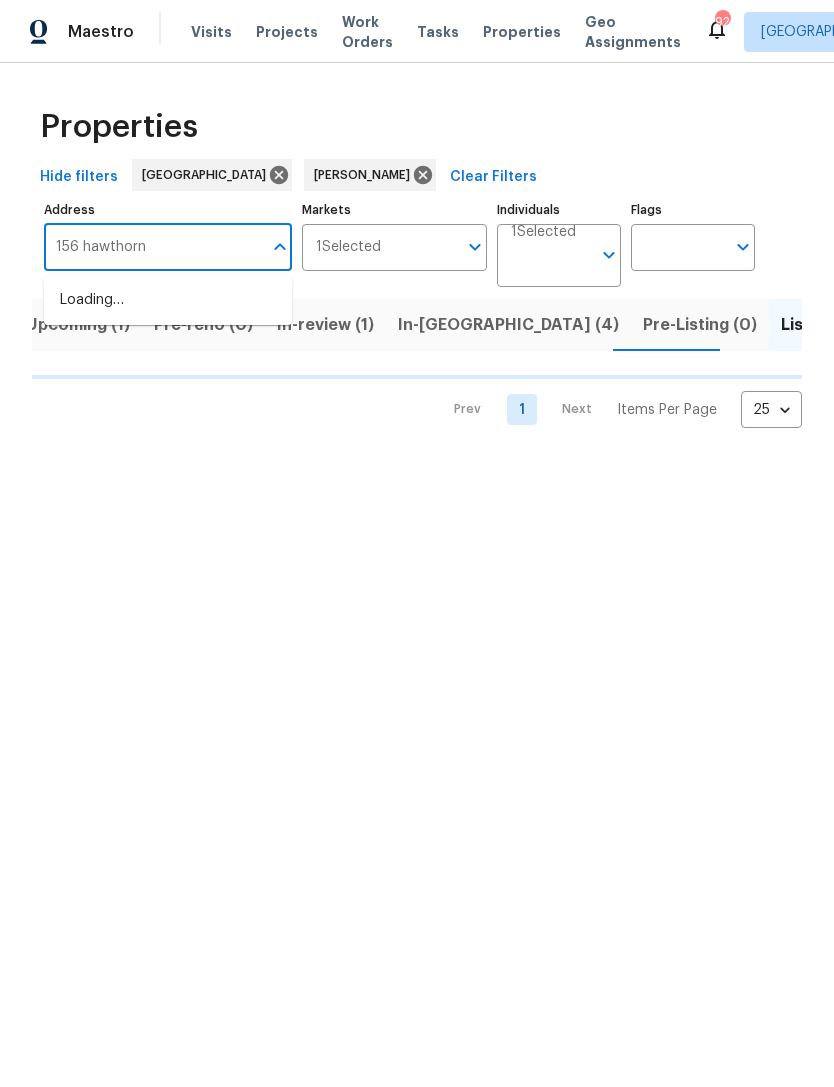 type on "156 hawthorn" 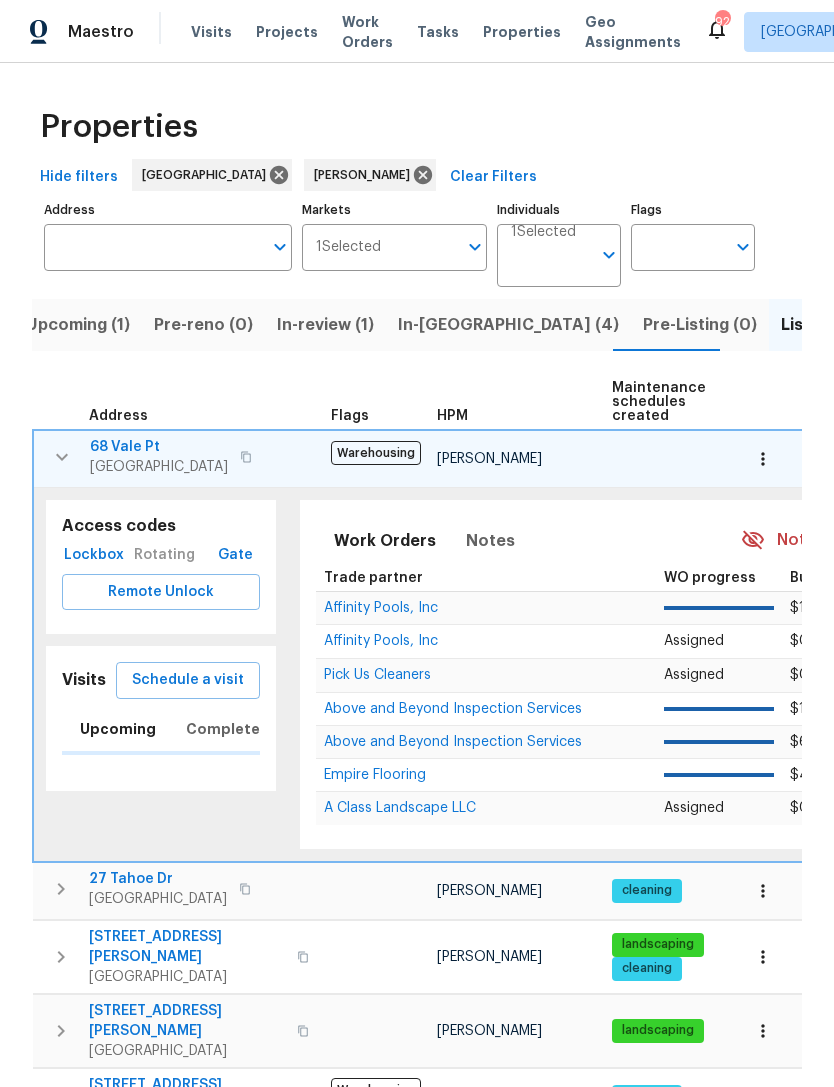 click on "Address" at bounding box center [153, 247] 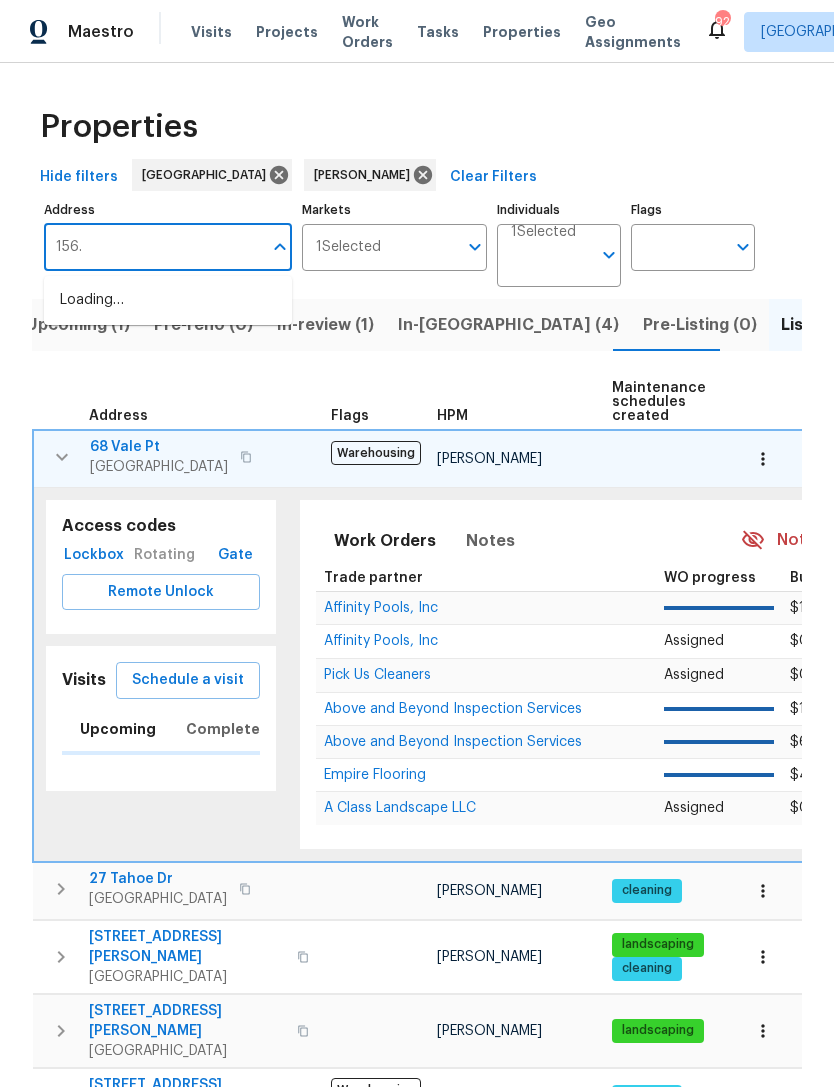 type on "156" 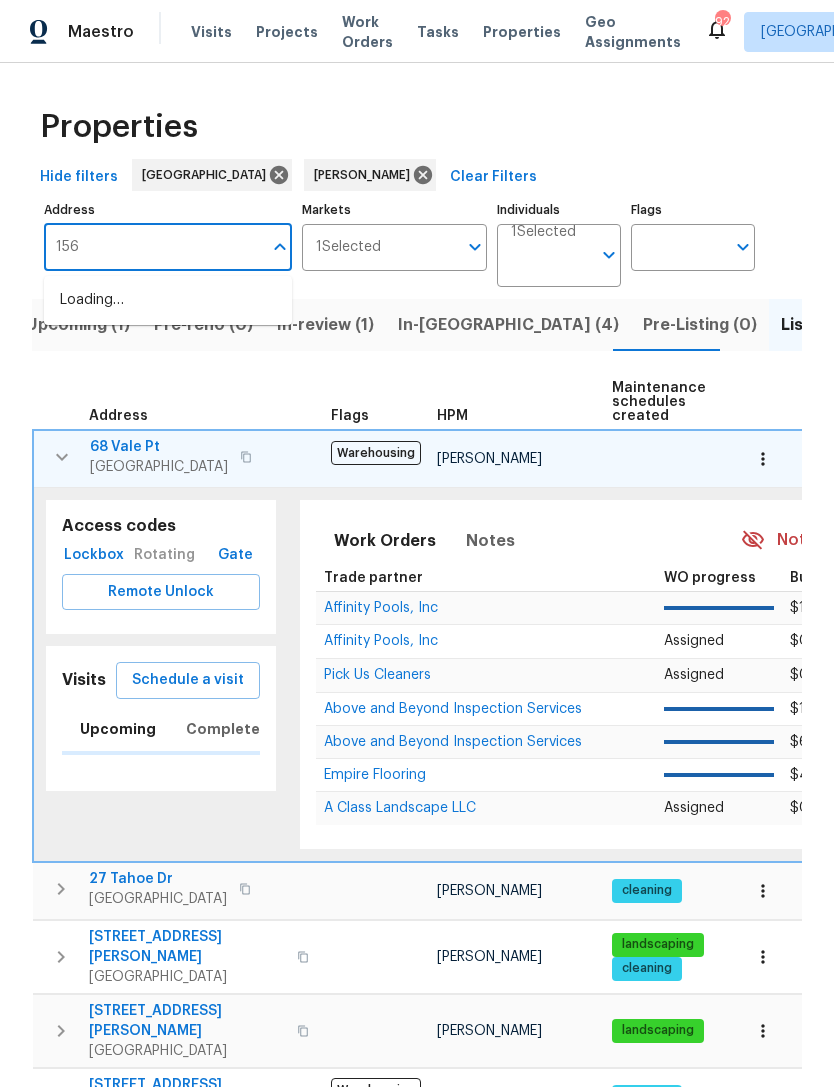 scroll, scrollTop: 0, scrollLeft: 0, axis: both 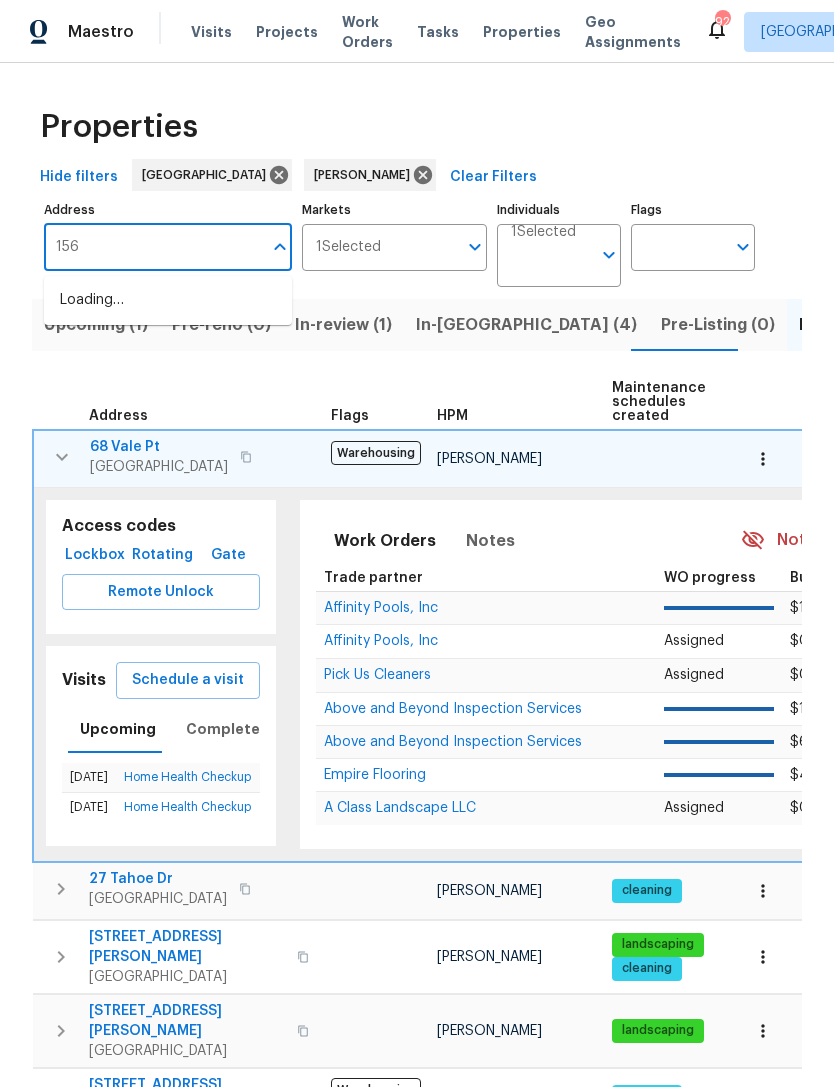 click on "156" at bounding box center (153, 247) 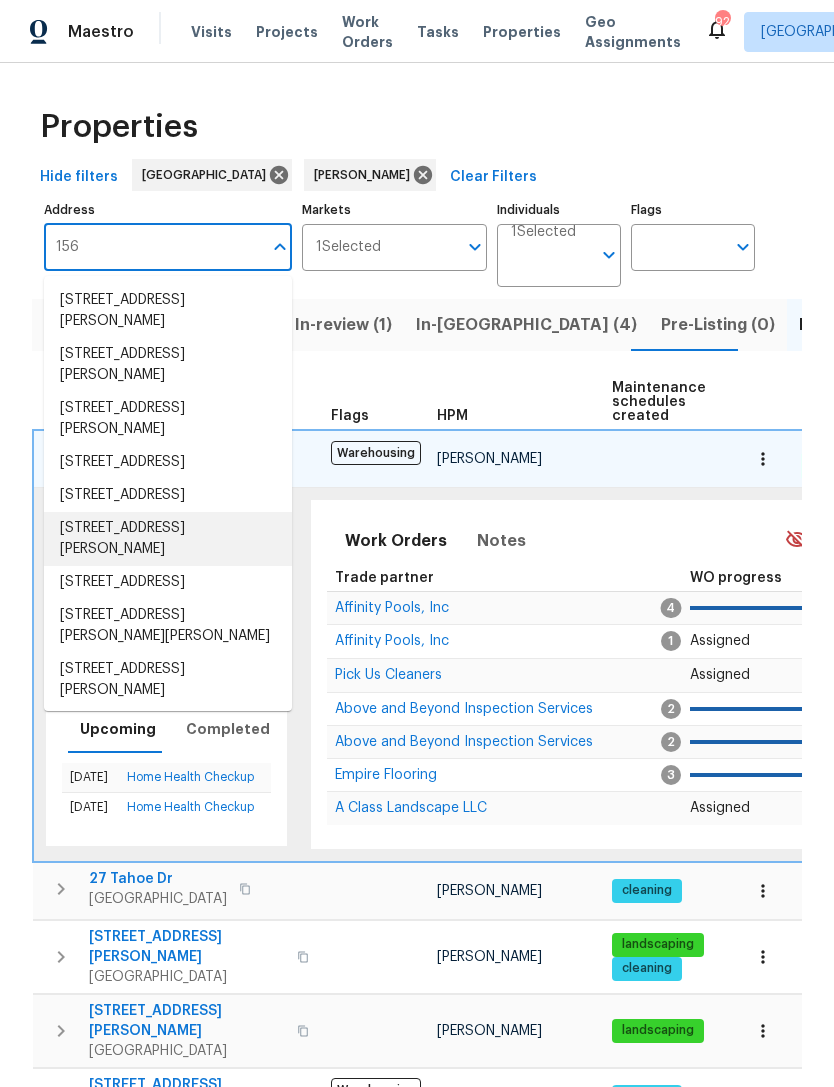 click on "156 Hawthorn Dr Carrollton GA 30116" at bounding box center (168, 539) 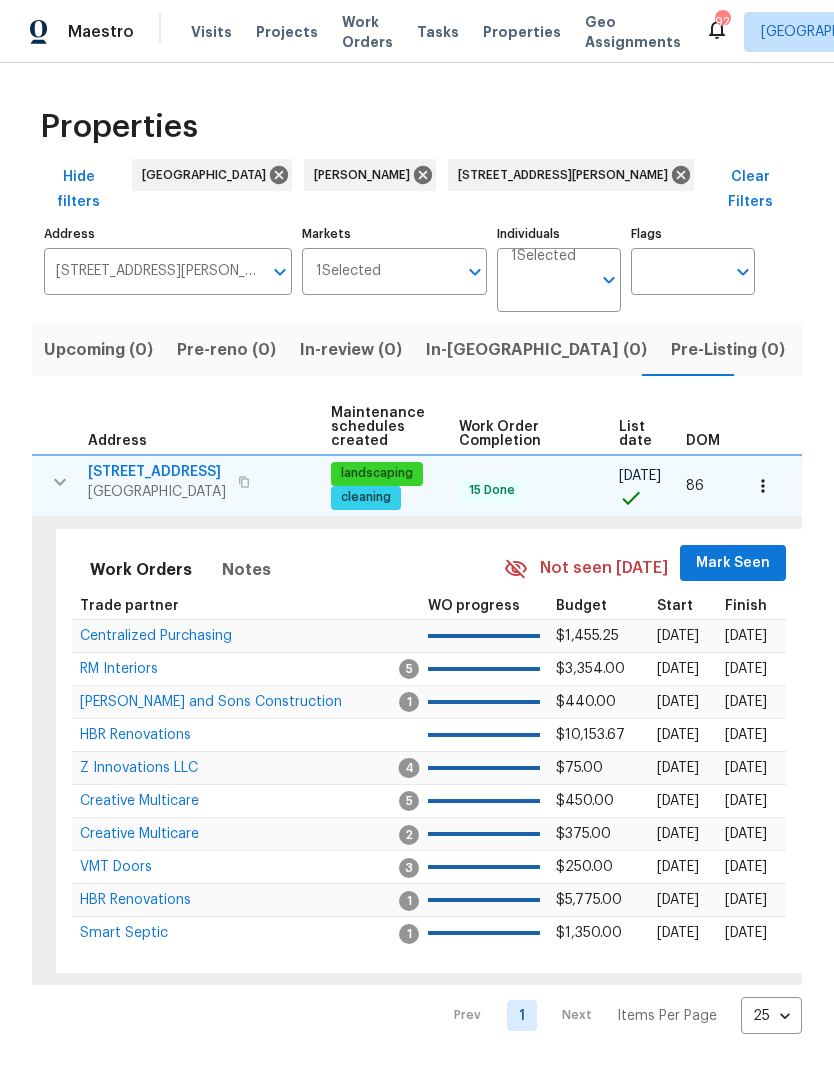 scroll, scrollTop: 0, scrollLeft: 246, axis: horizontal 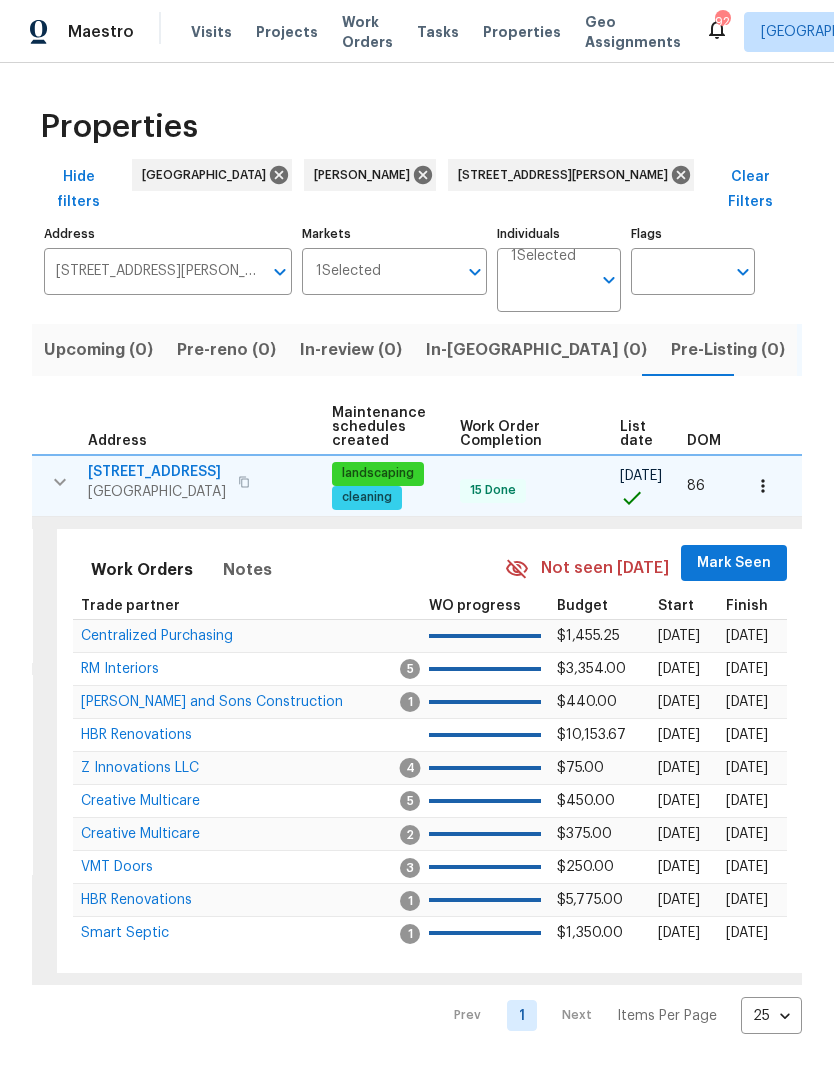 click on "Mark Seen" at bounding box center (734, 563) 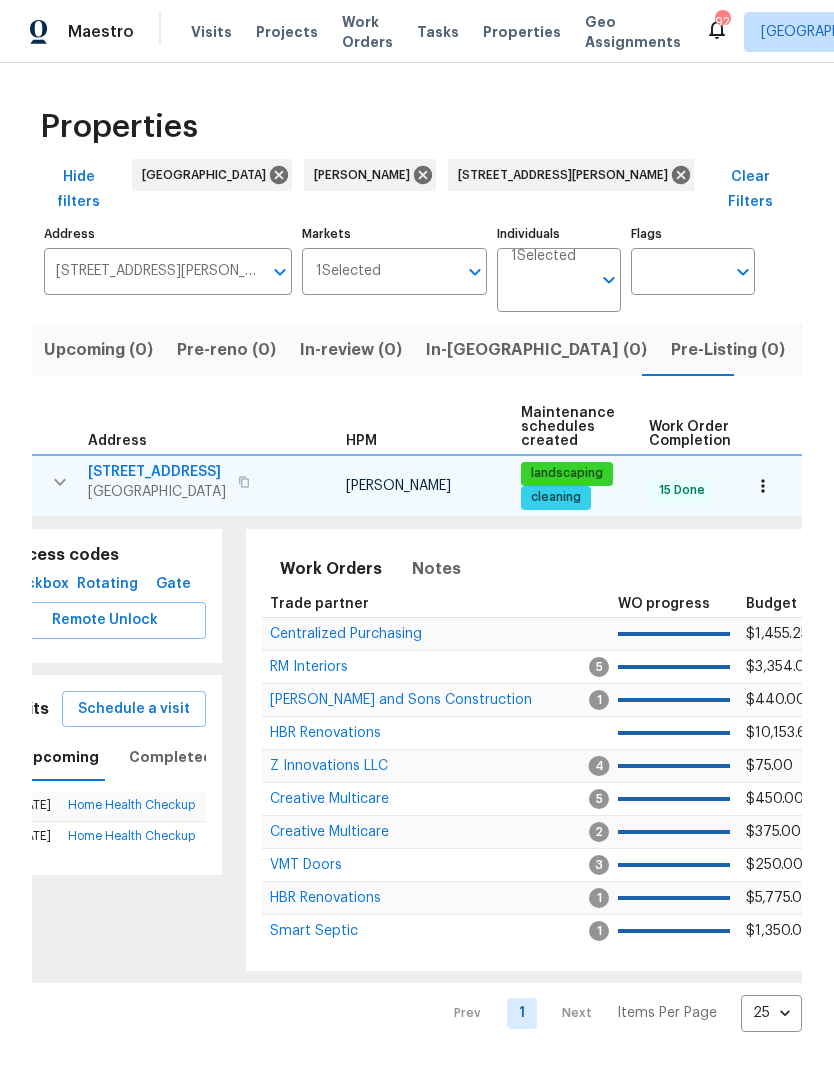 scroll, scrollTop: 0, scrollLeft: 1, axis: horizontal 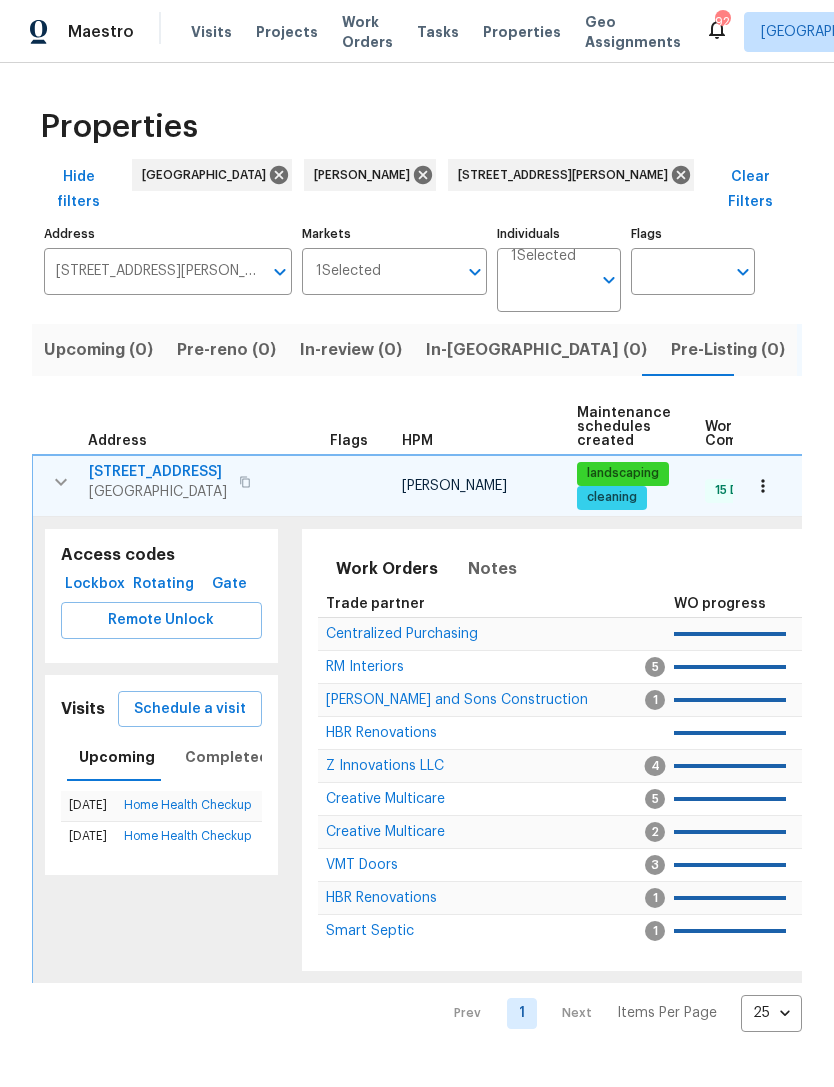 click on "Smart Septic" at bounding box center [370, 931] 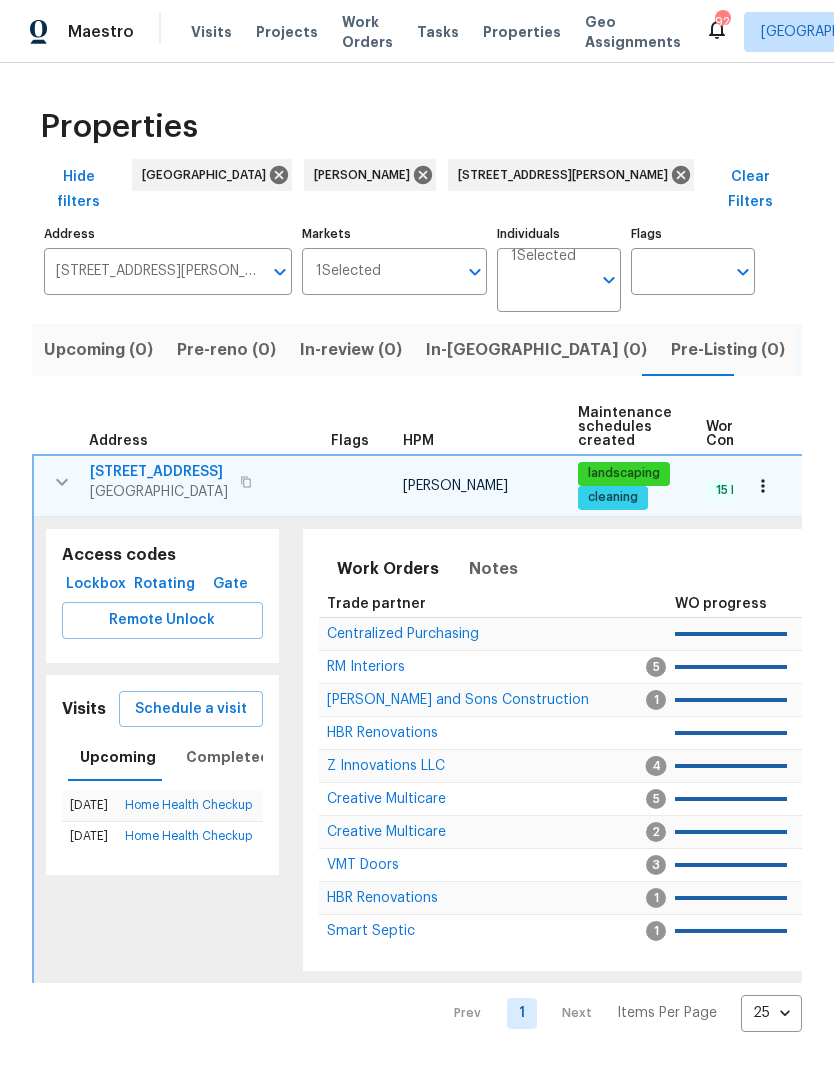 scroll, scrollTop: 0, scrollLeft: 0, axis: both 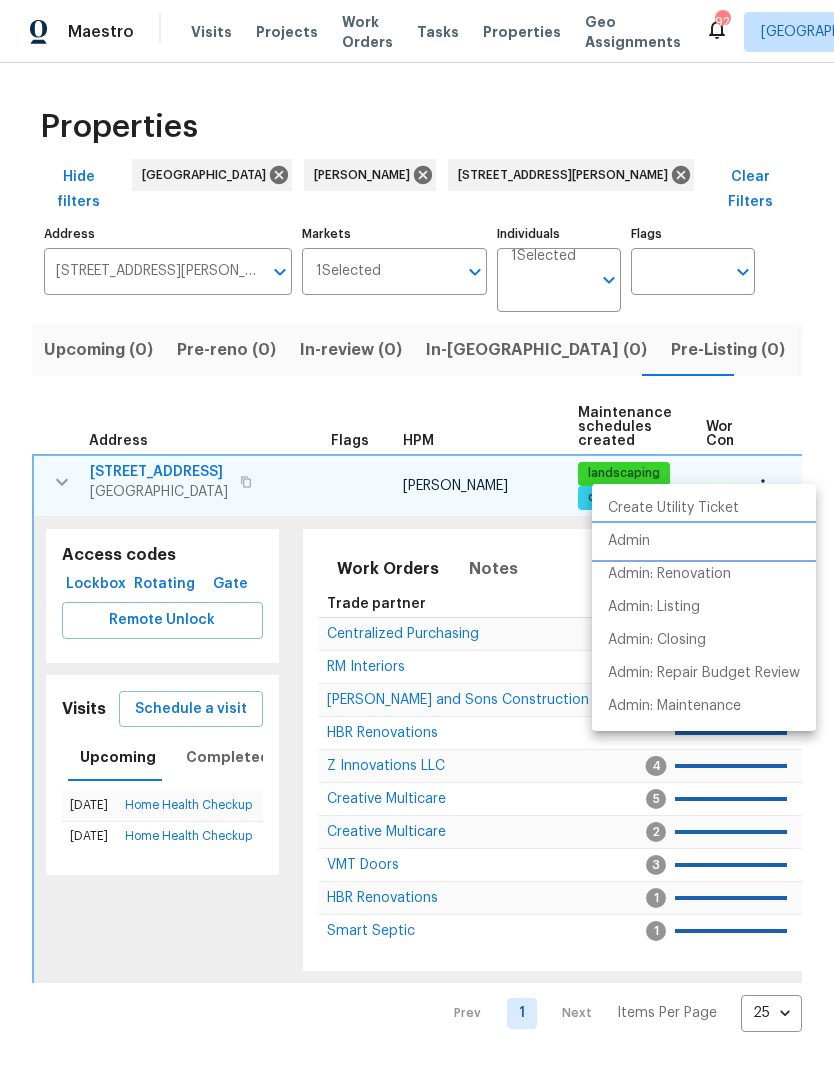 click on "Admin" at bounding box center [629, 541] 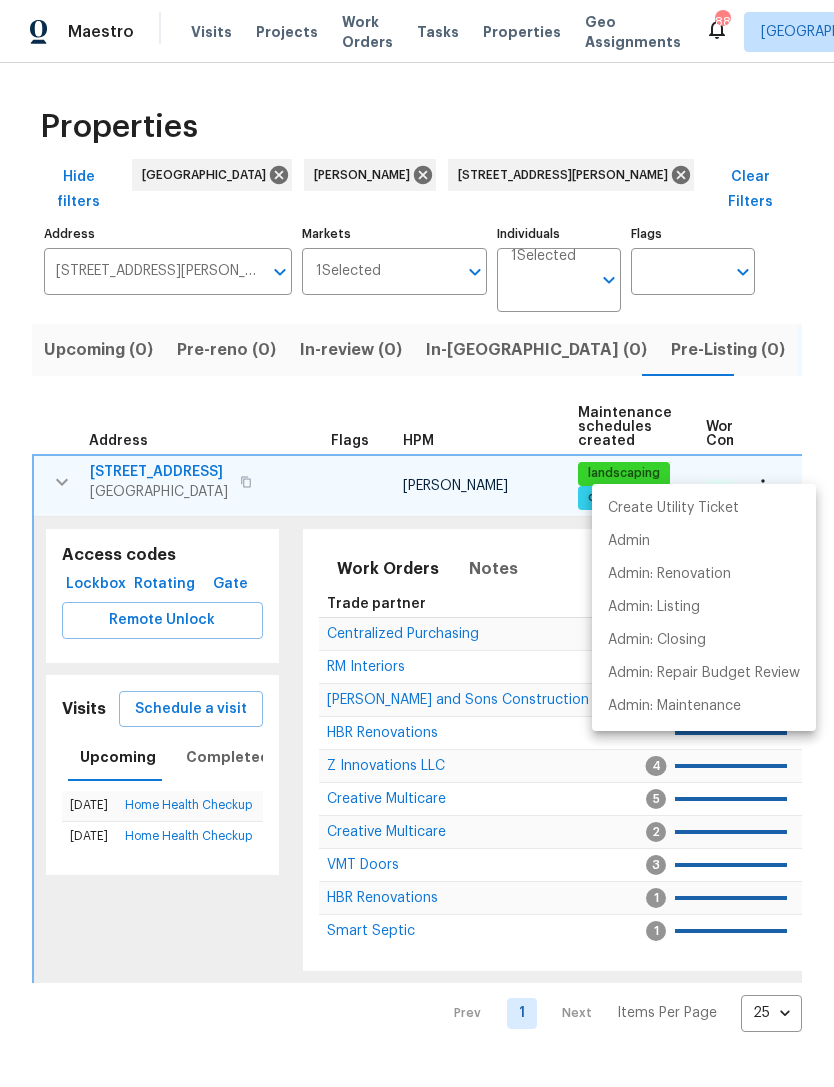 click at bounding box center [417, 543] 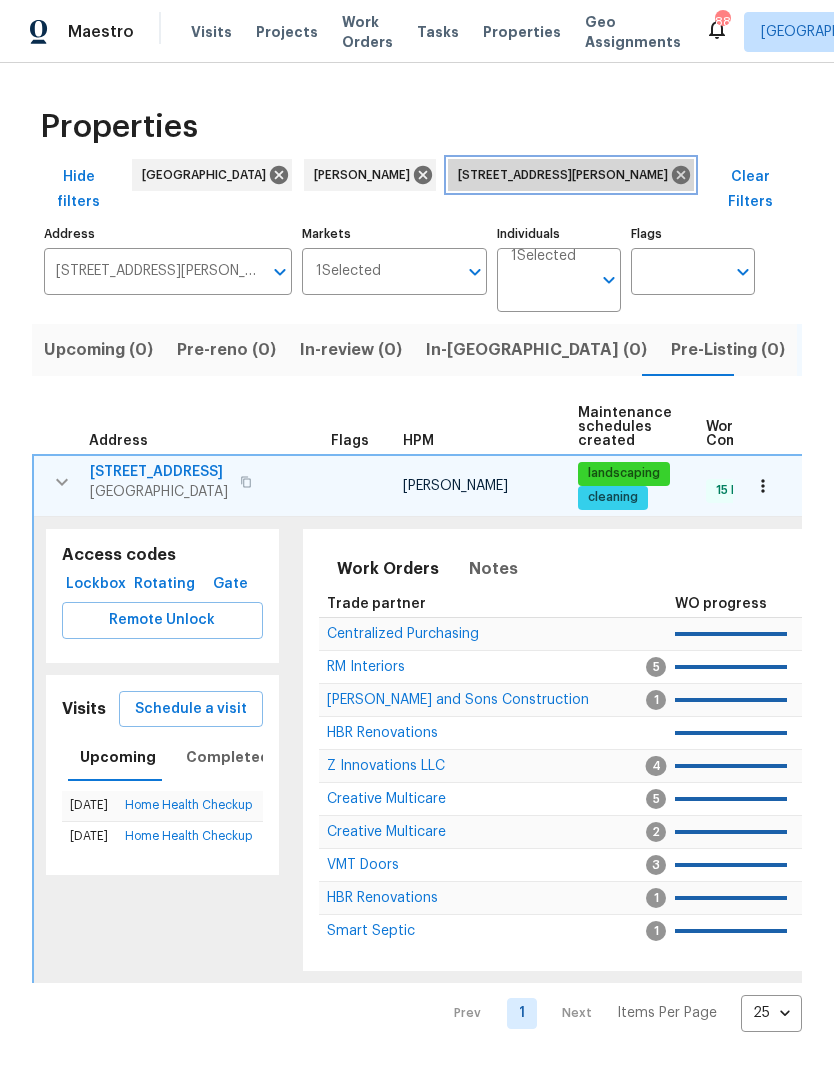 click 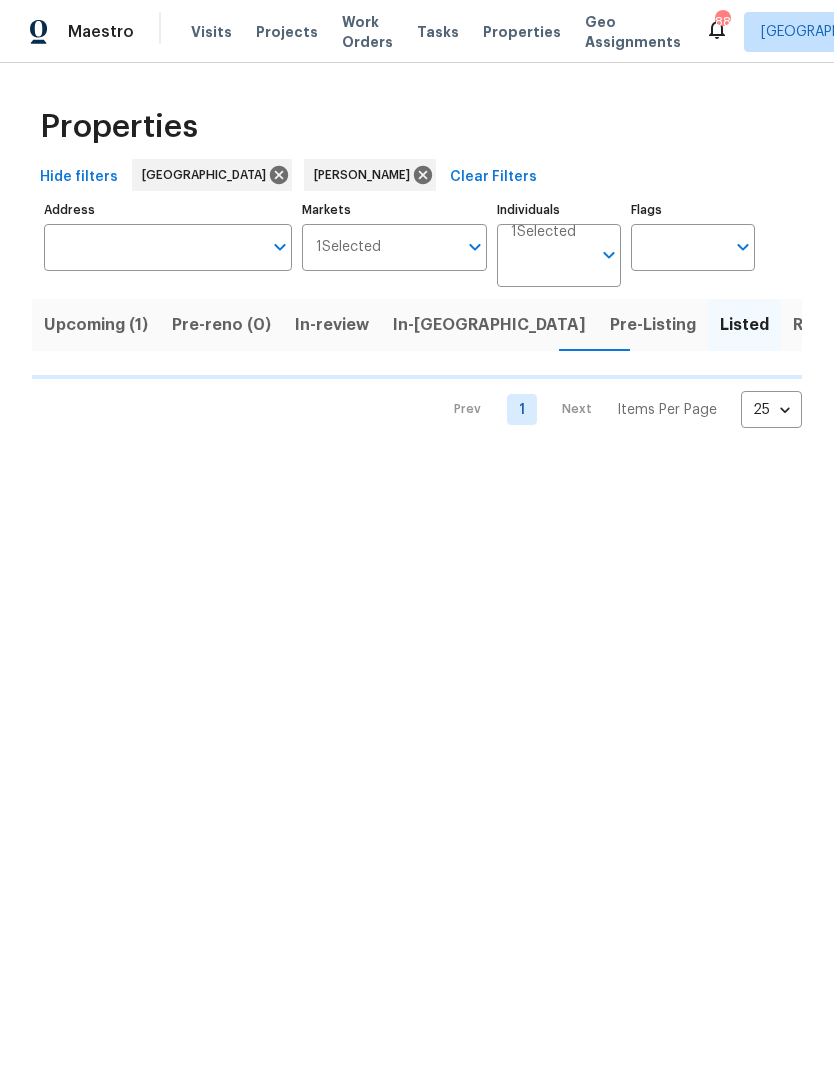 click on "Pre-Listing" at bounding box center (653, 325) 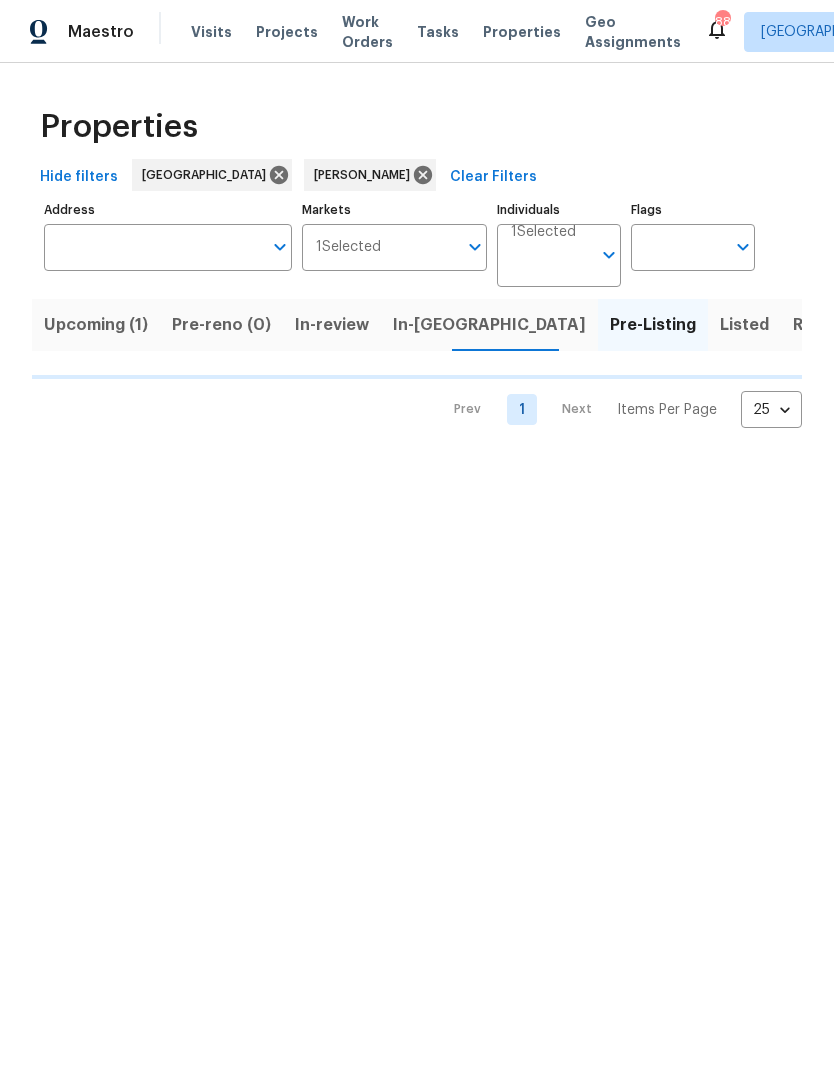 click on "In-reno" at bounding box center (489, 325) 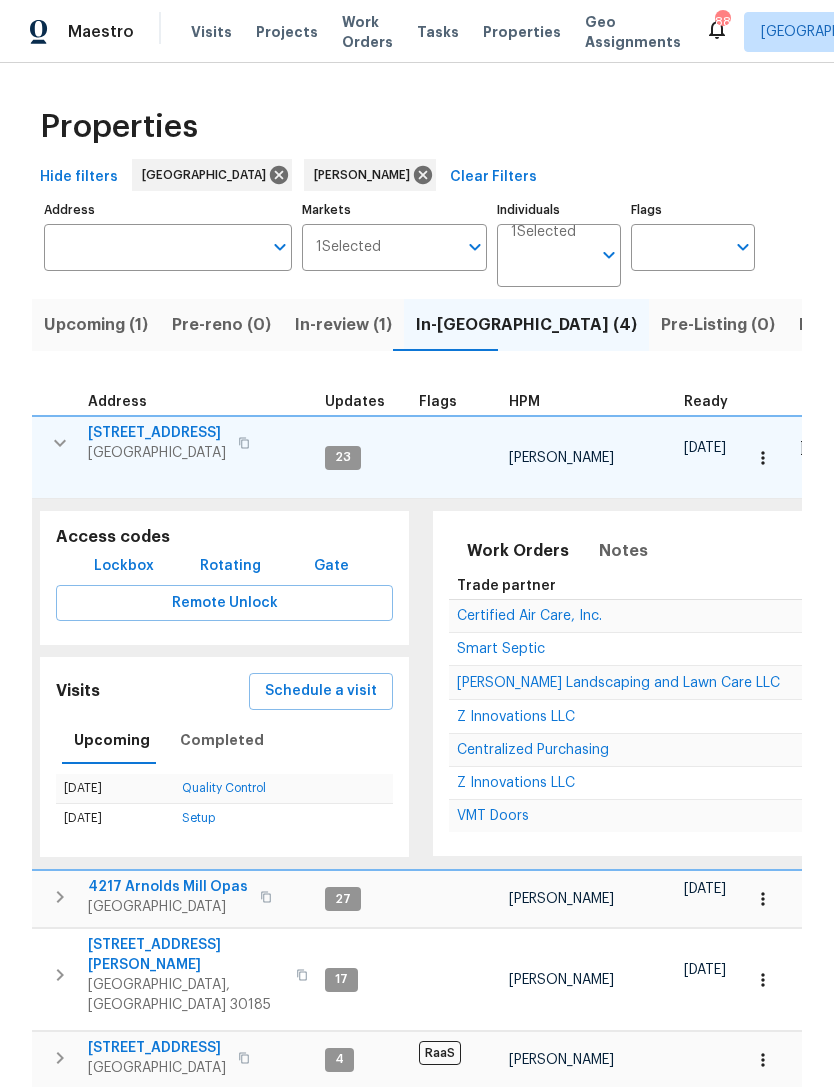 scroll, scrollTop: 0, scrollLeft: 7, axis: horizontal 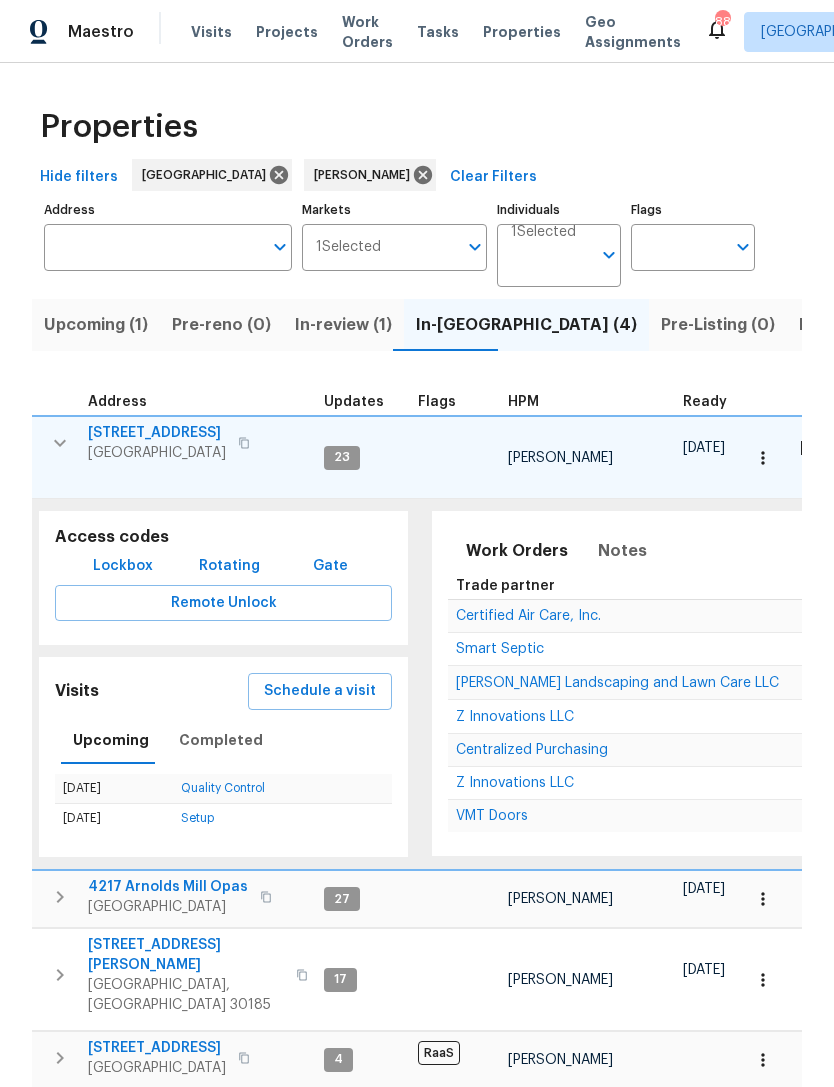 click 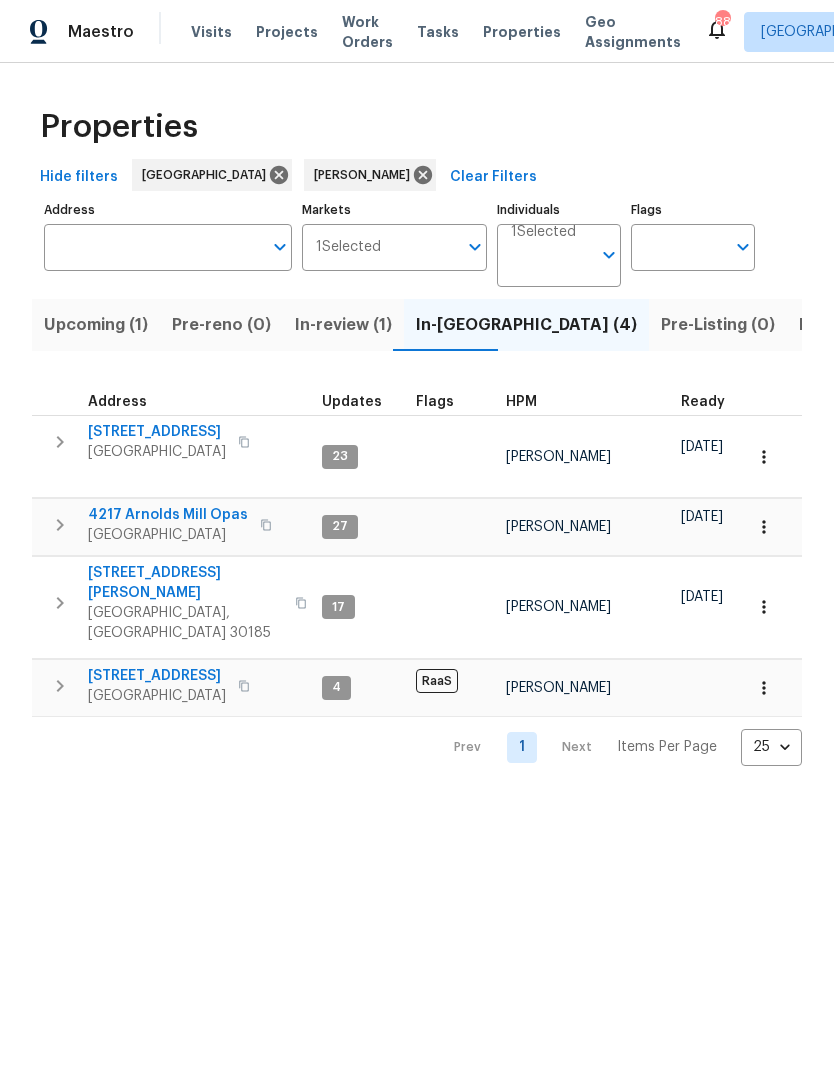 click 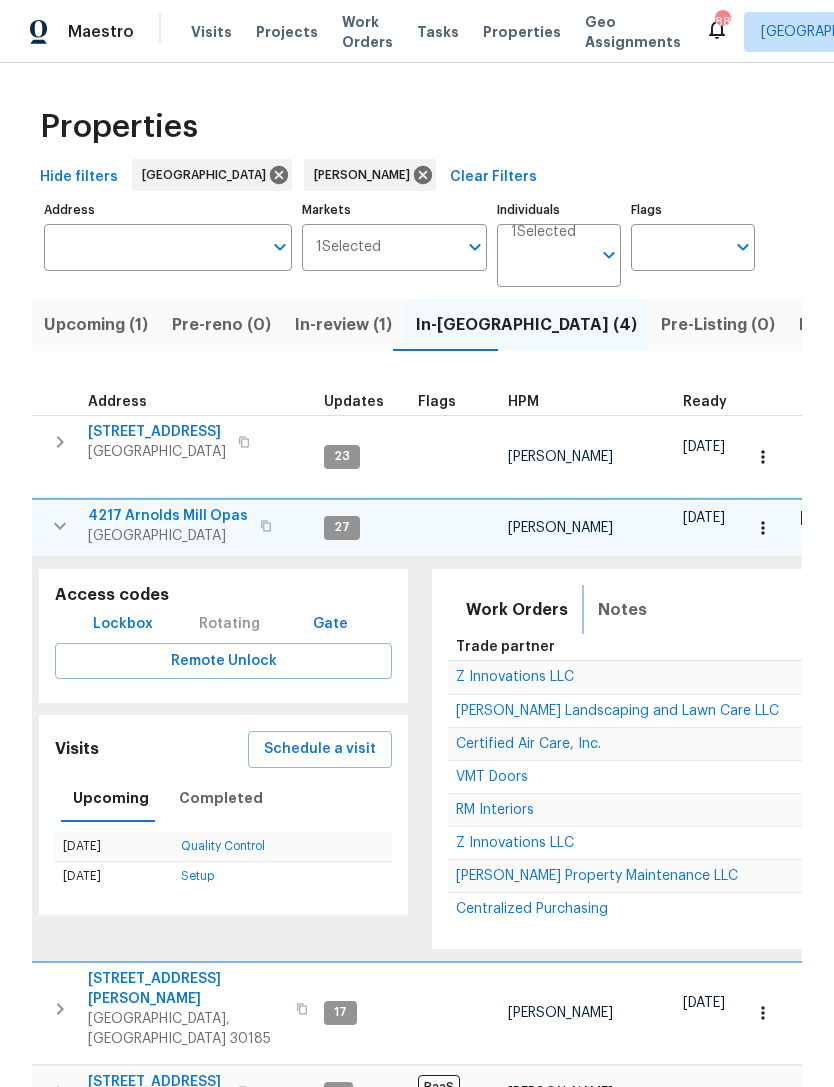 click on "Notes" at bounding box center [622, 610] 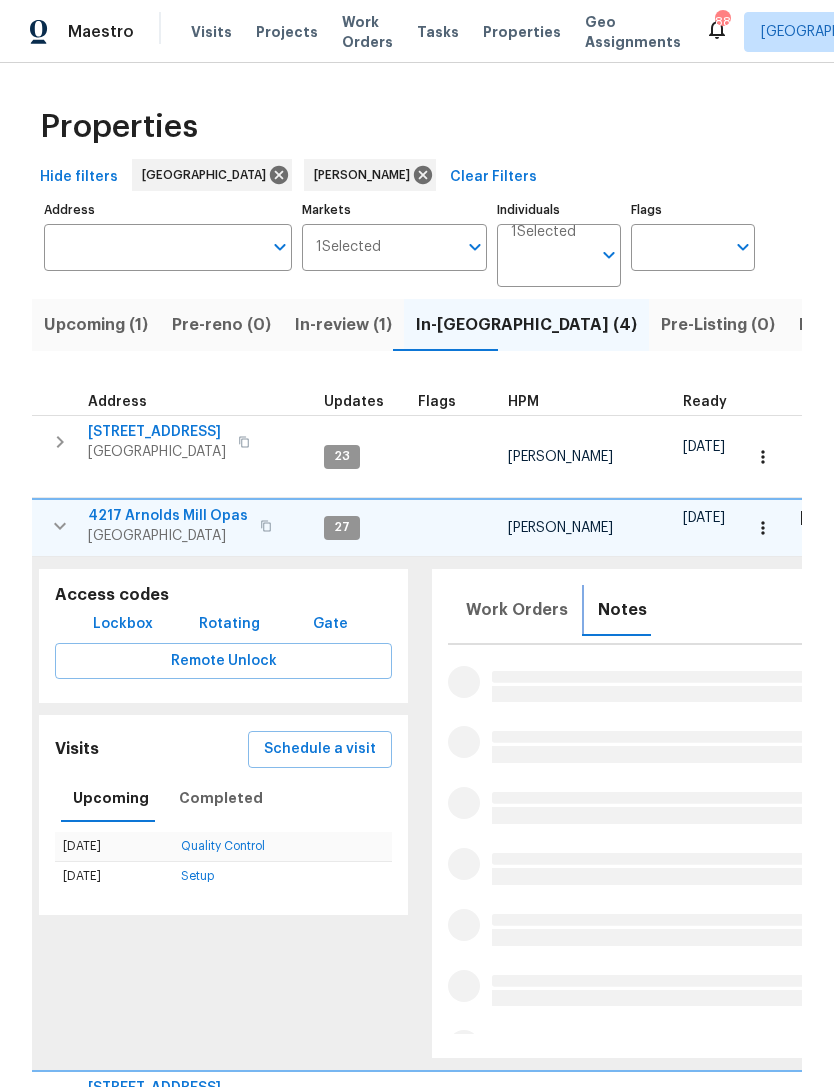 scroll, scrollTop: 0, scrollLeft: 101, axis: horizontal 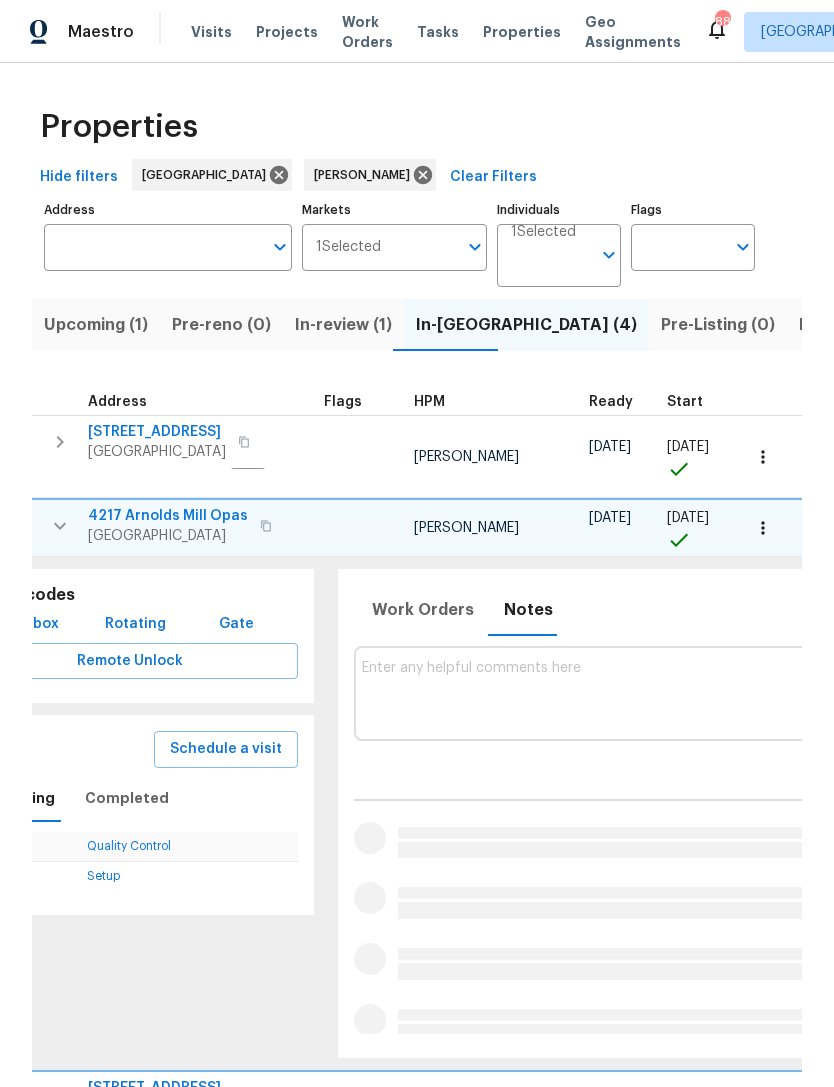click at bounding box center (913, 693) 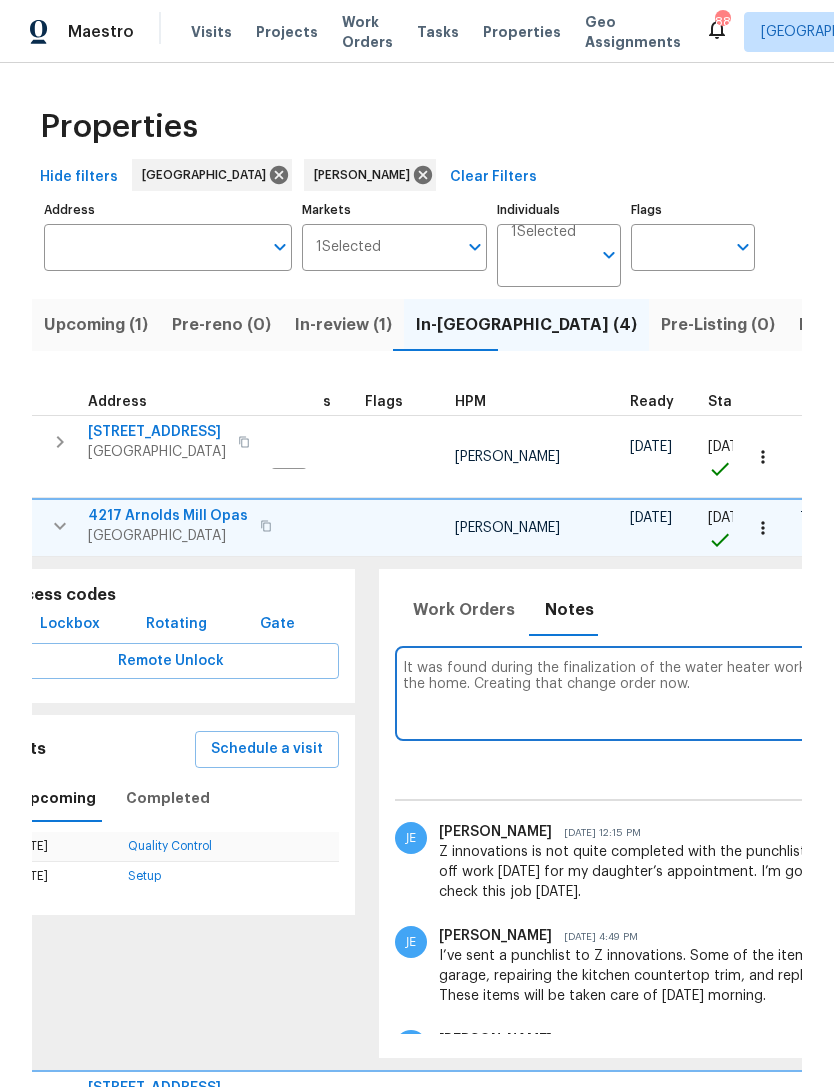 scroll, scrollTop: 0, scrollLeft: 60, axis: horizontal 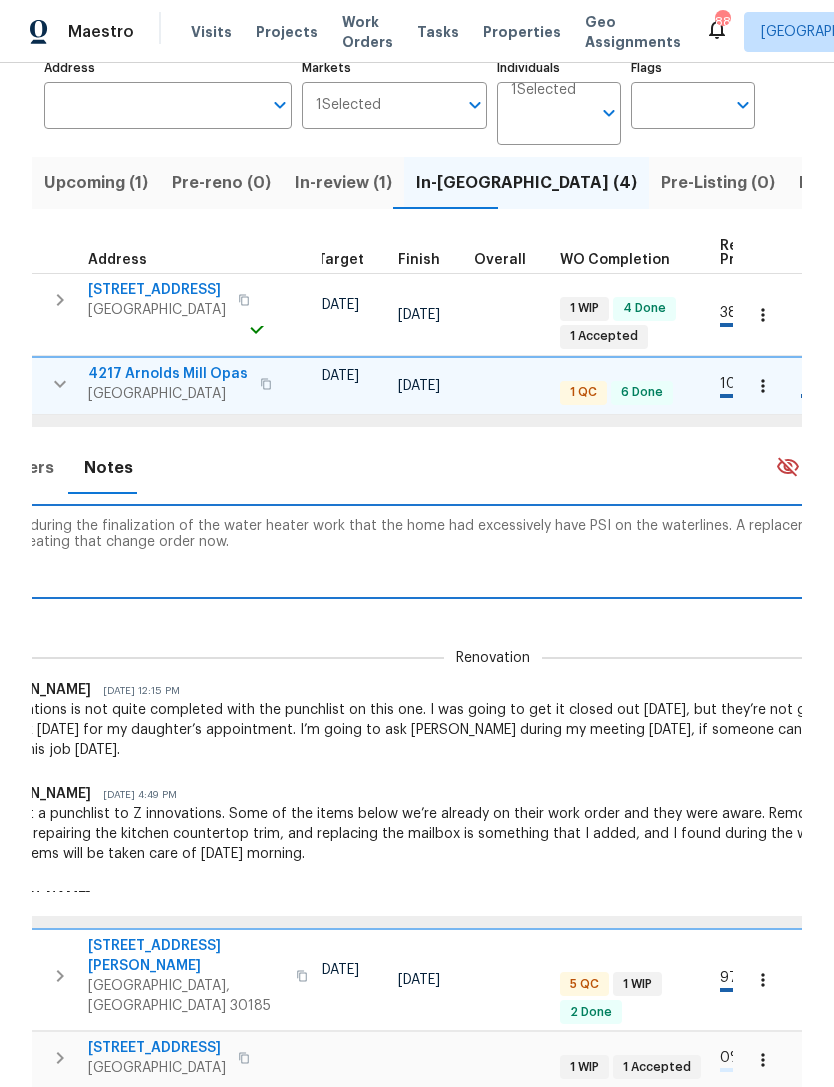 click on "It was found during the finalization of the water heater work that the home had excessively have PSI on the waterlines. A replacement regulator has been added to the home. Creating that change order now." at bounding box center [493, 551] 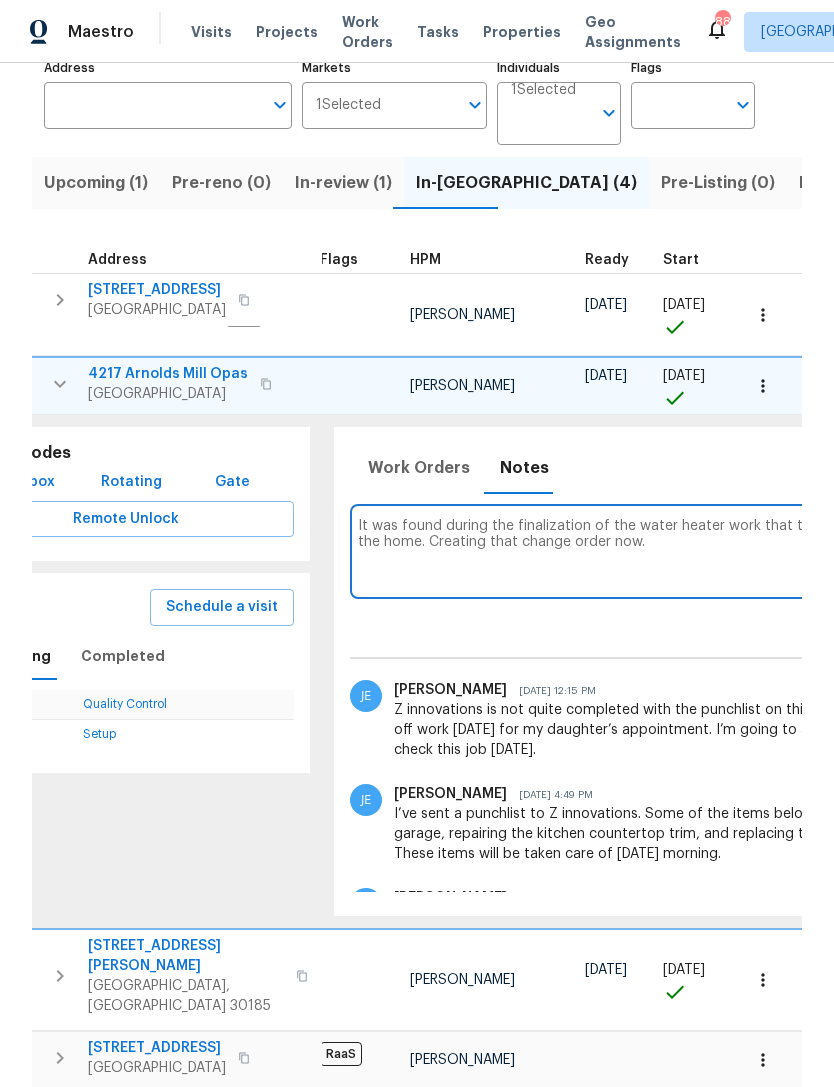 scroll, scrollTop: 0, scrollLeft: 73, axis: horizontal 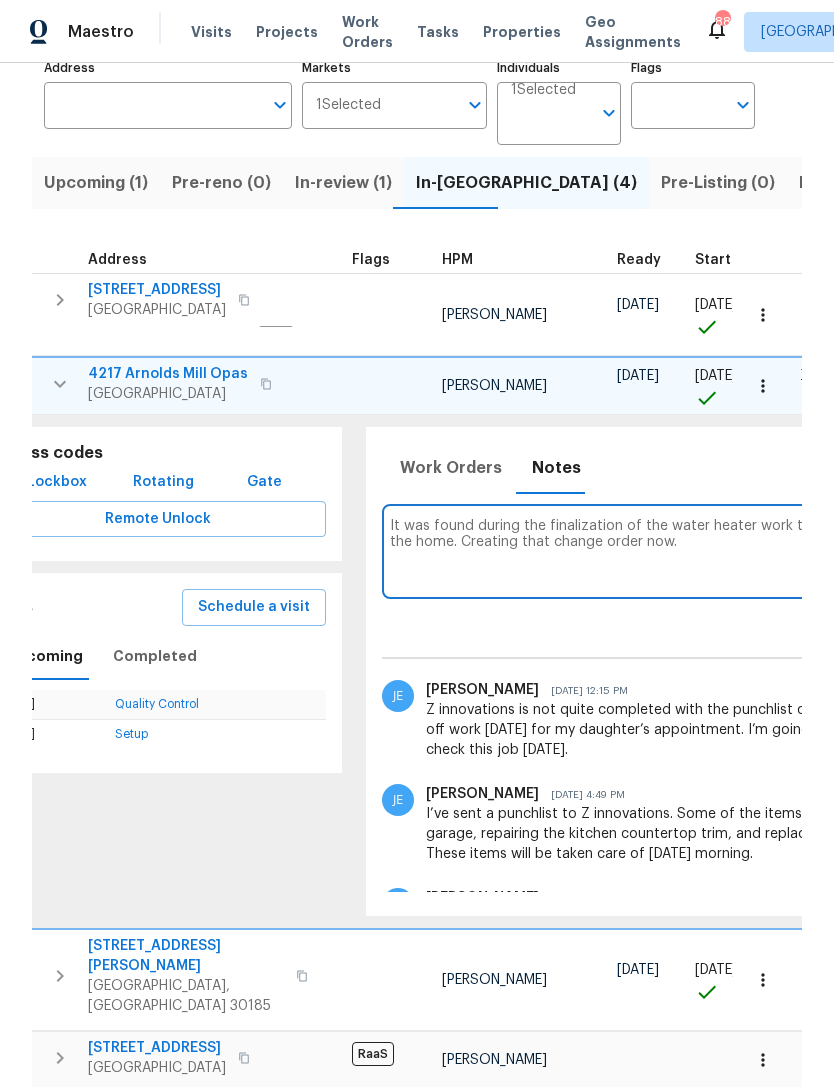 click on "It was found during the finalization of the water heater work that the home had excessively high PSI on the waterlines. A replacement regulator has been added to the home. Creating that change order now." at bounding box center [941, 551] 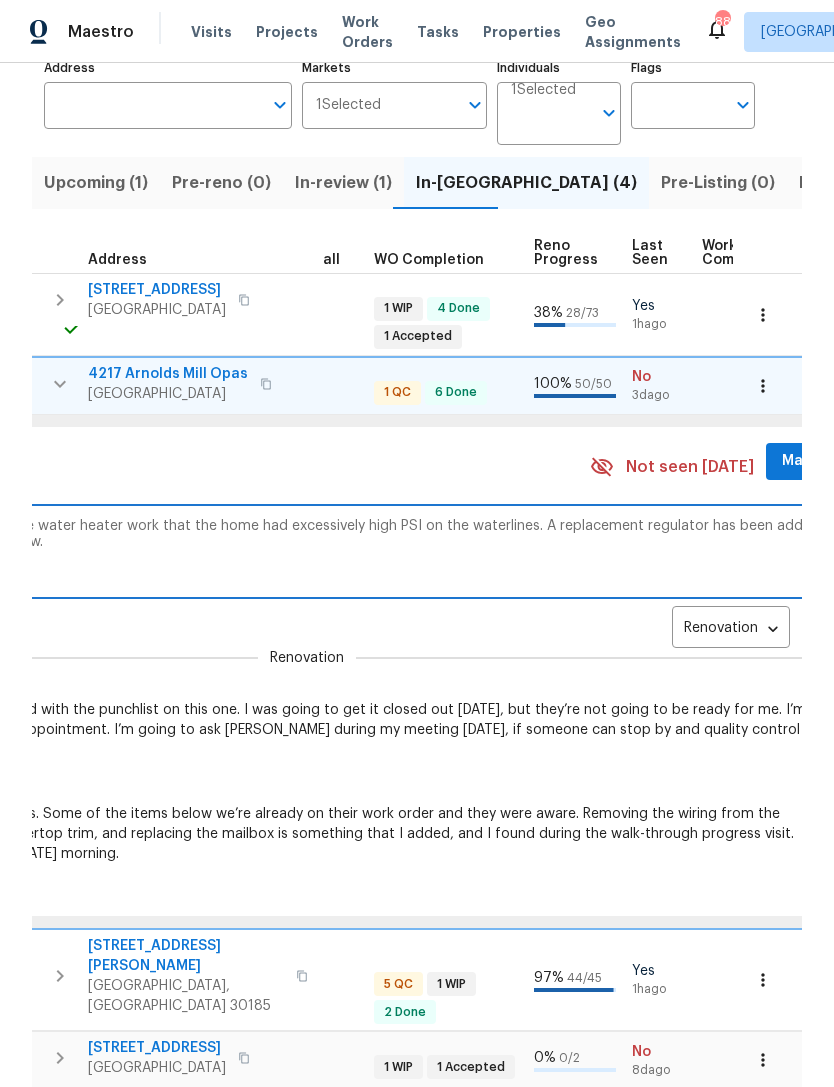 scroll, scrollTop: 0, scrollLeft: 732, axis: horizontal 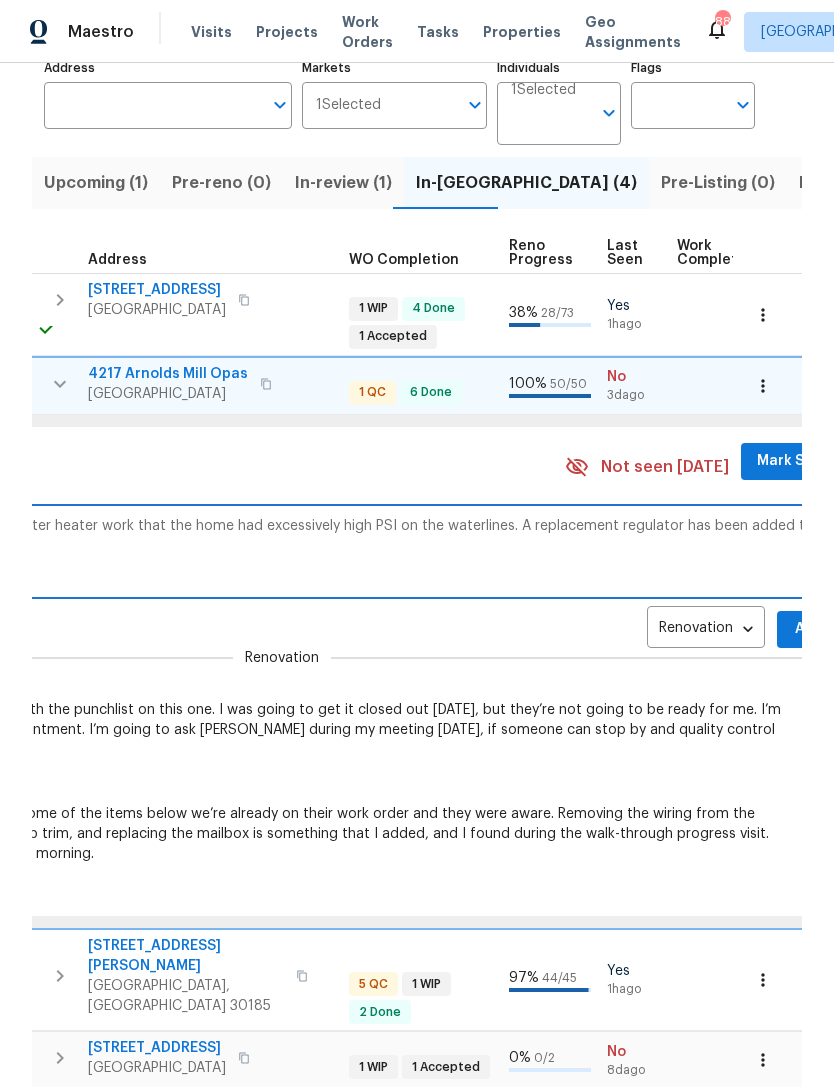 type on "It was found during the finalization of the water heater work that the home had excessively high PSI on the waterlines. A replacement regulator has been added to the home. Creating that change order now." 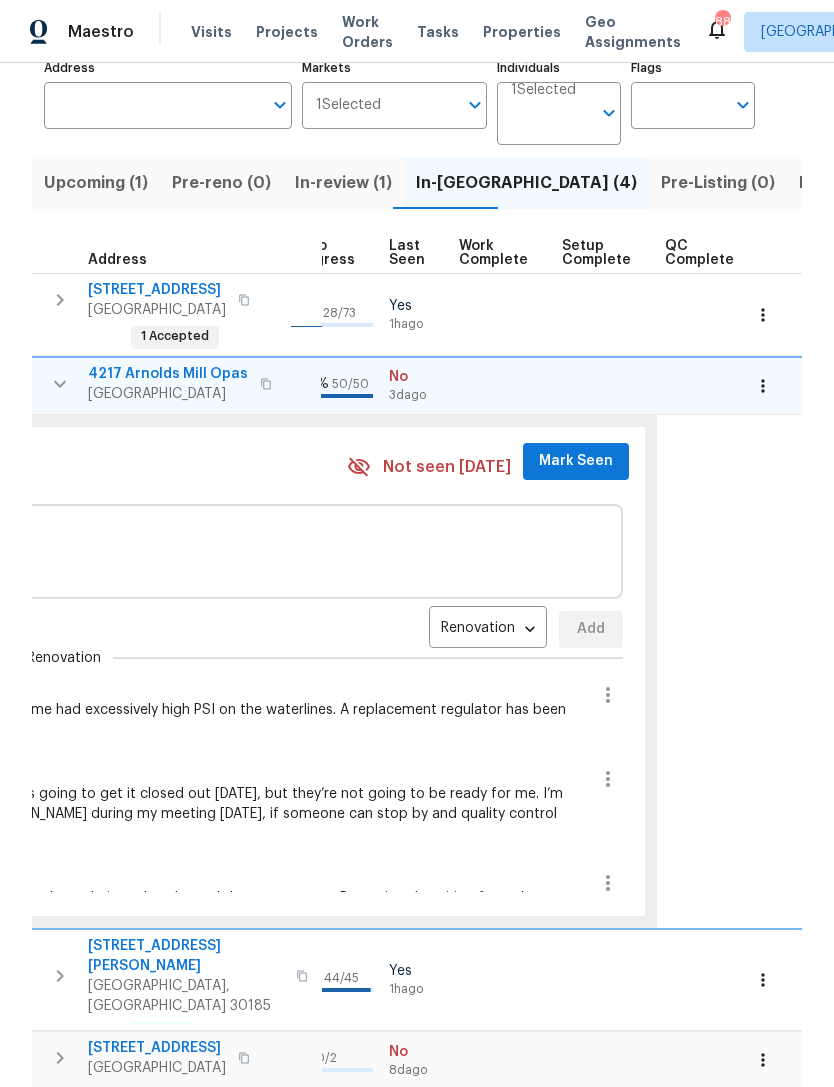 scroll, scrollTop: 0, scrollLeft: 949, axis: horizontal 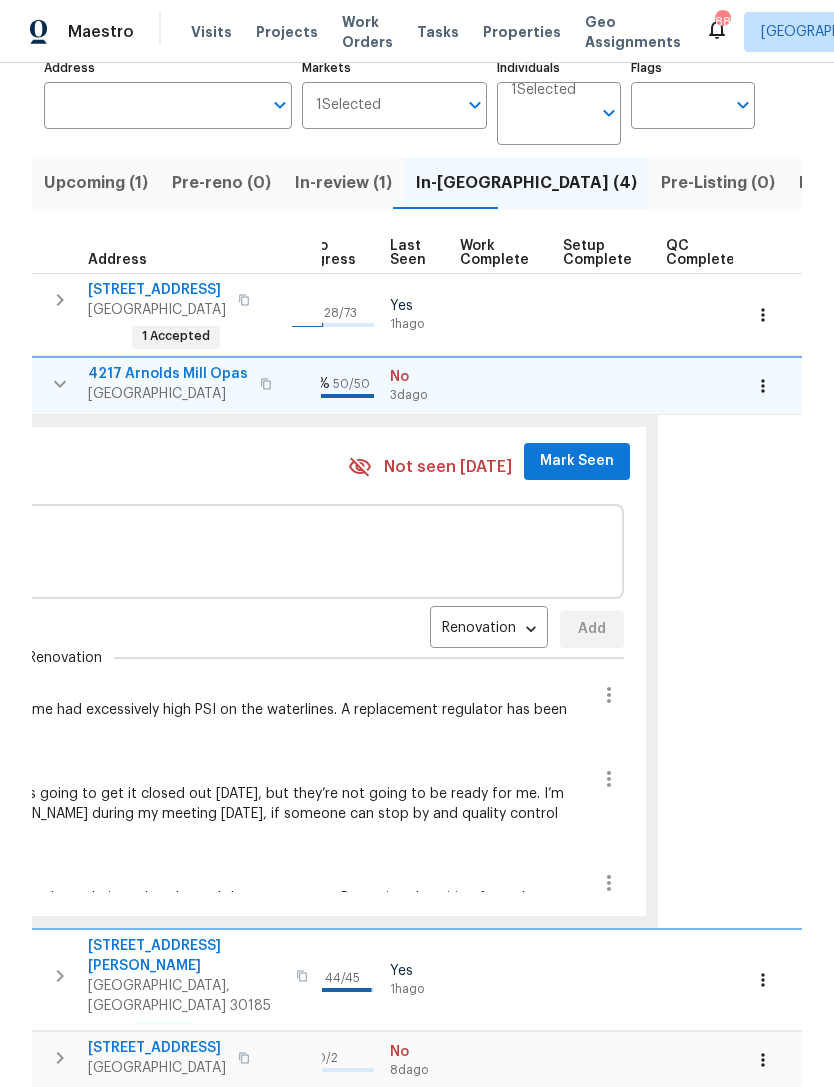 click on "Mark Seen" at bounding box center (577, 461) 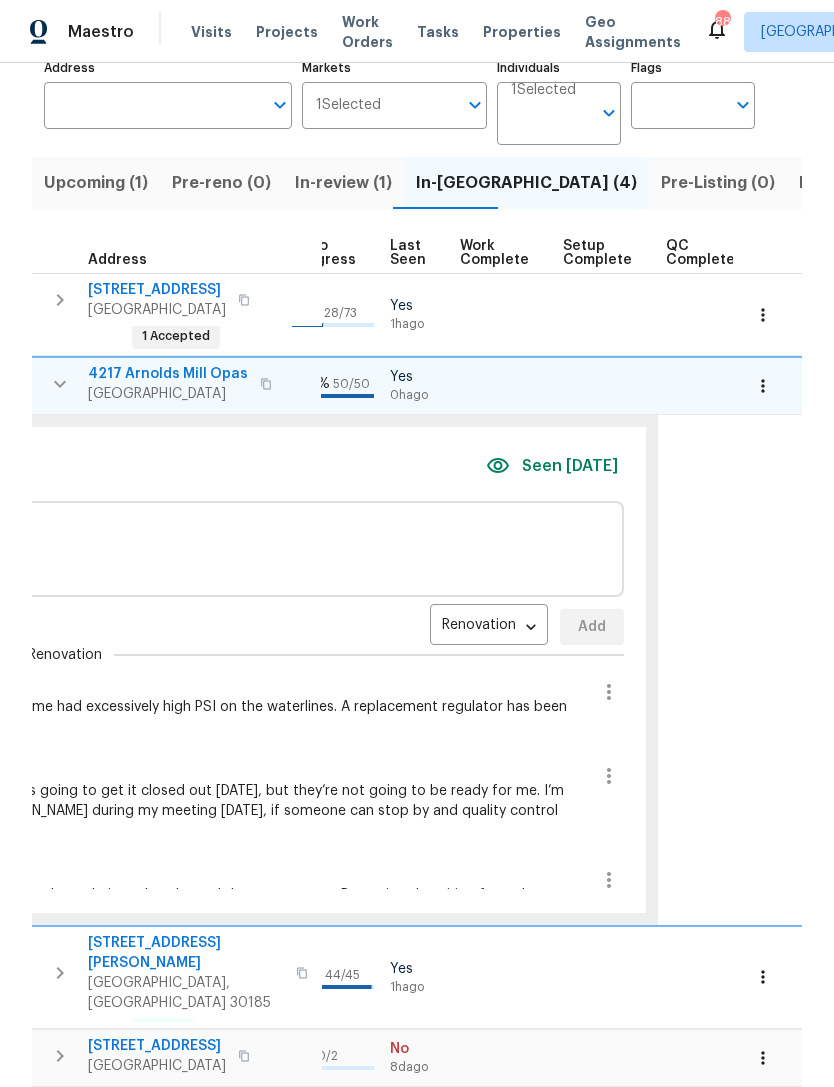 scroll, scrollTop: 140, scrollLeft: 0, axis: vertical 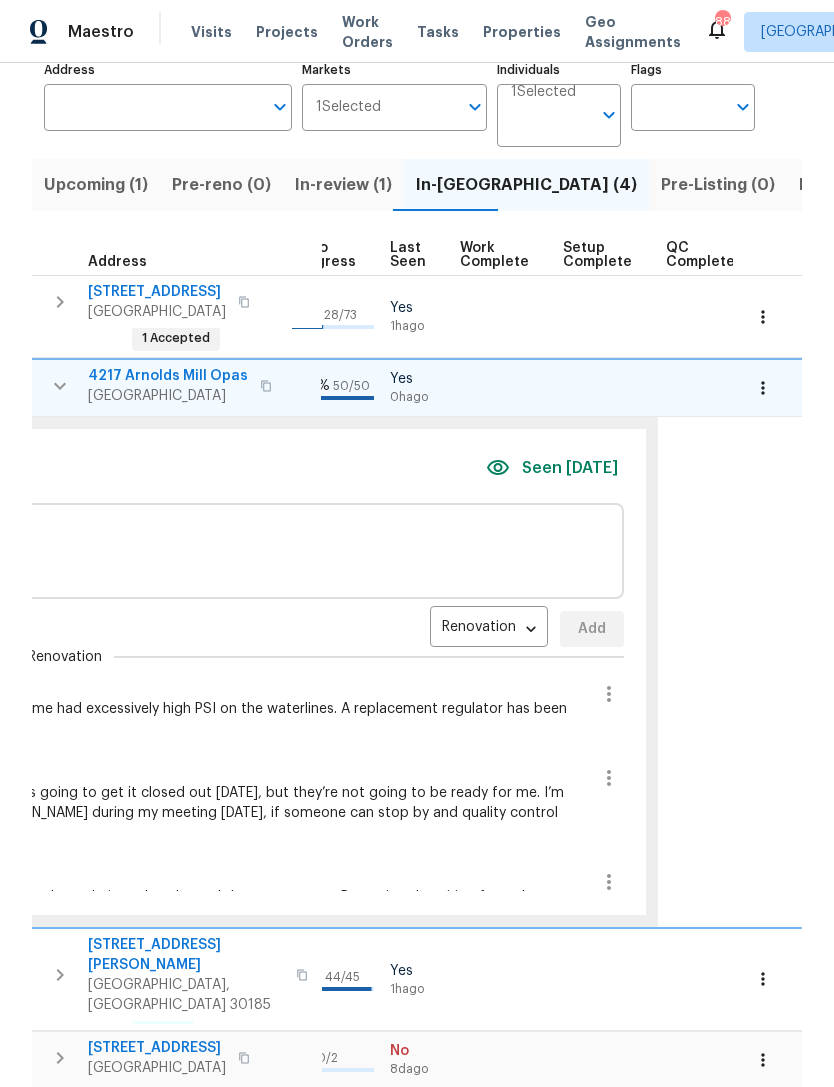 click 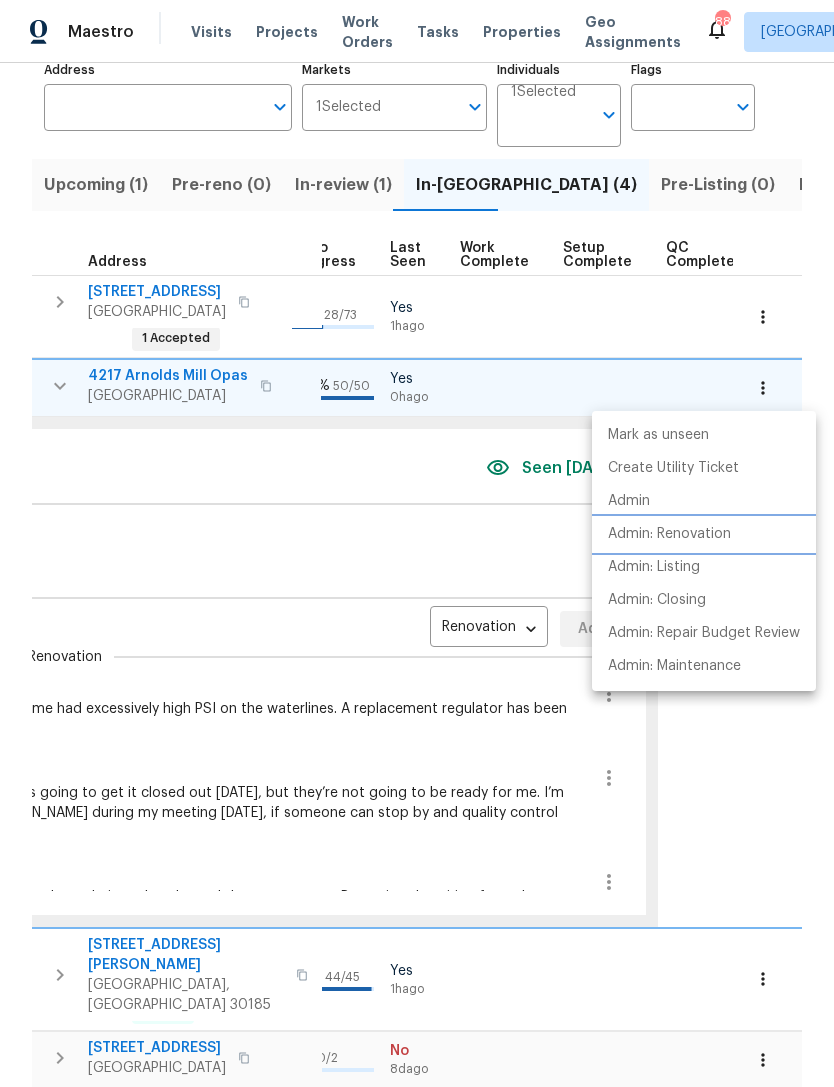 click on "Admin: Renovation" at bounding box center [669, 534] 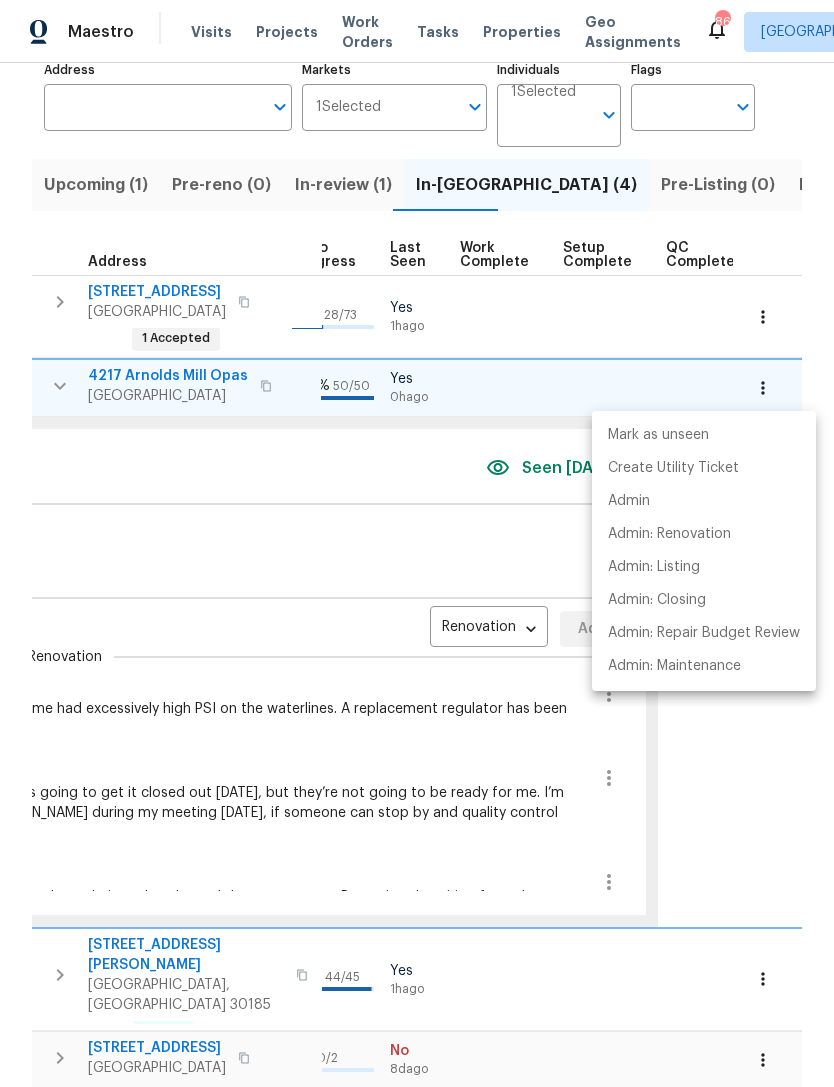 click at bounding box center (417, 543) 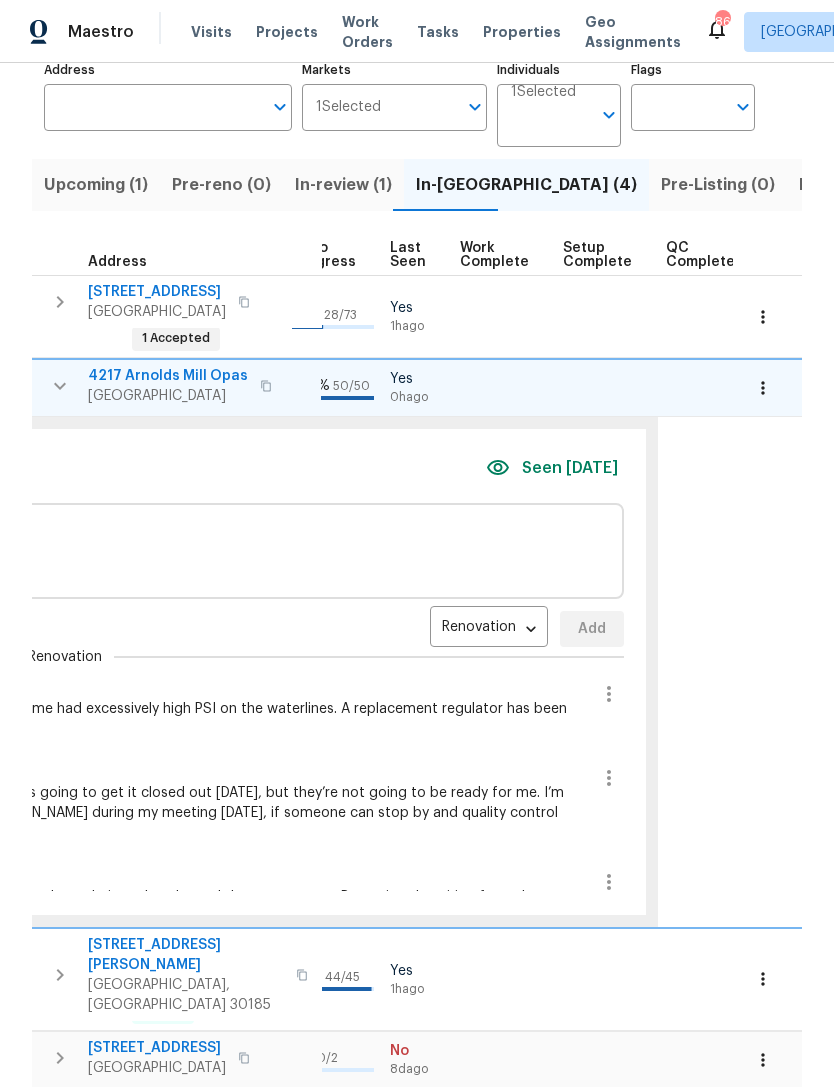click on "Address" at bounding box center [153, 107] 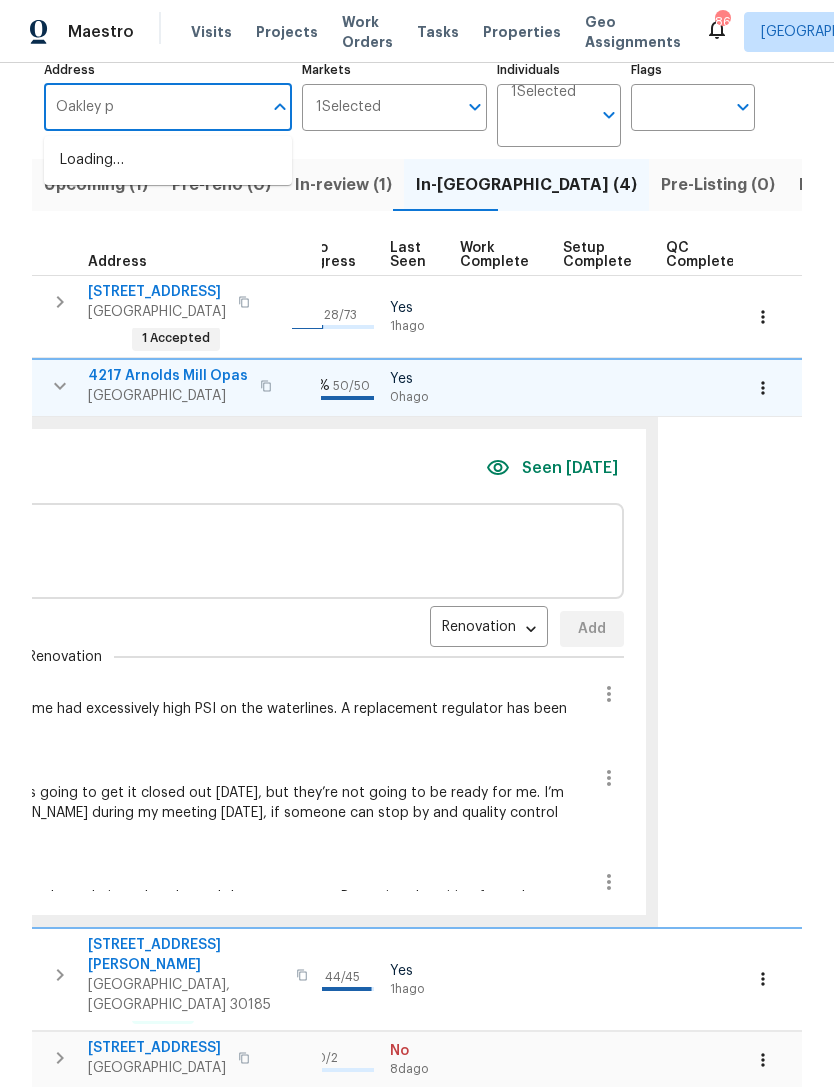 type on "Oakley pl" 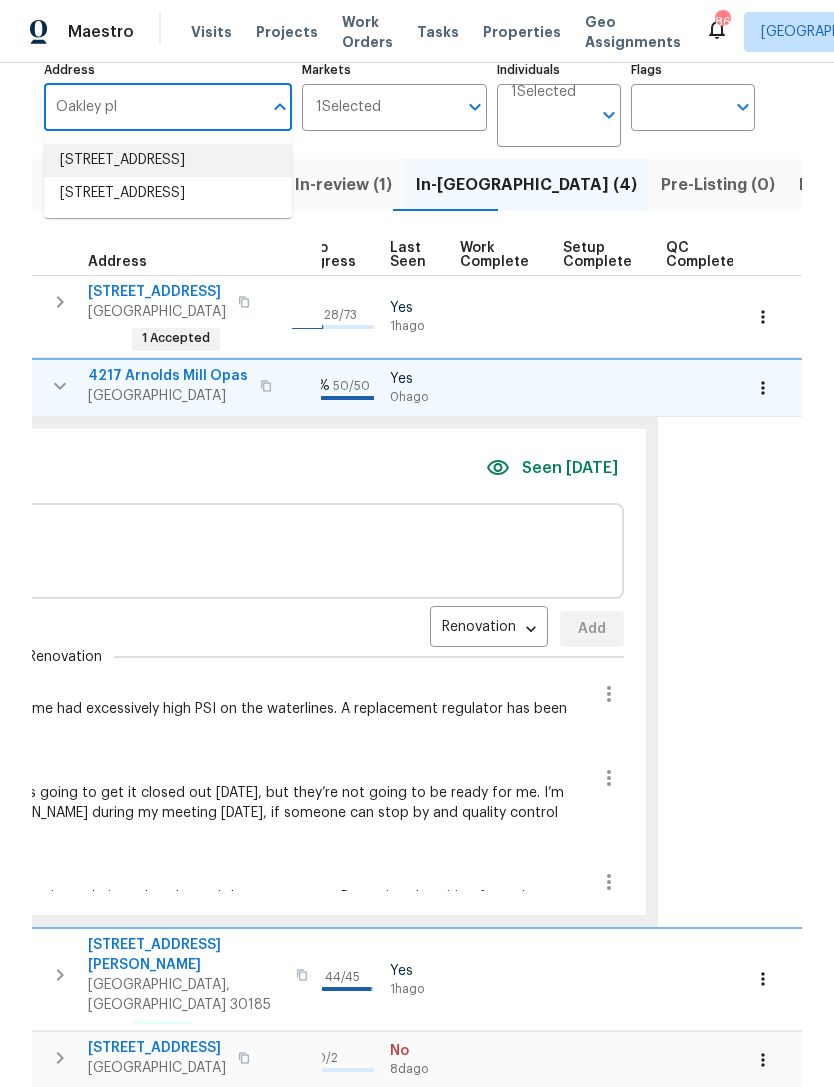 click on "3180 Oakley Pl Union City GA 30291" at bounding box center [168, 160] 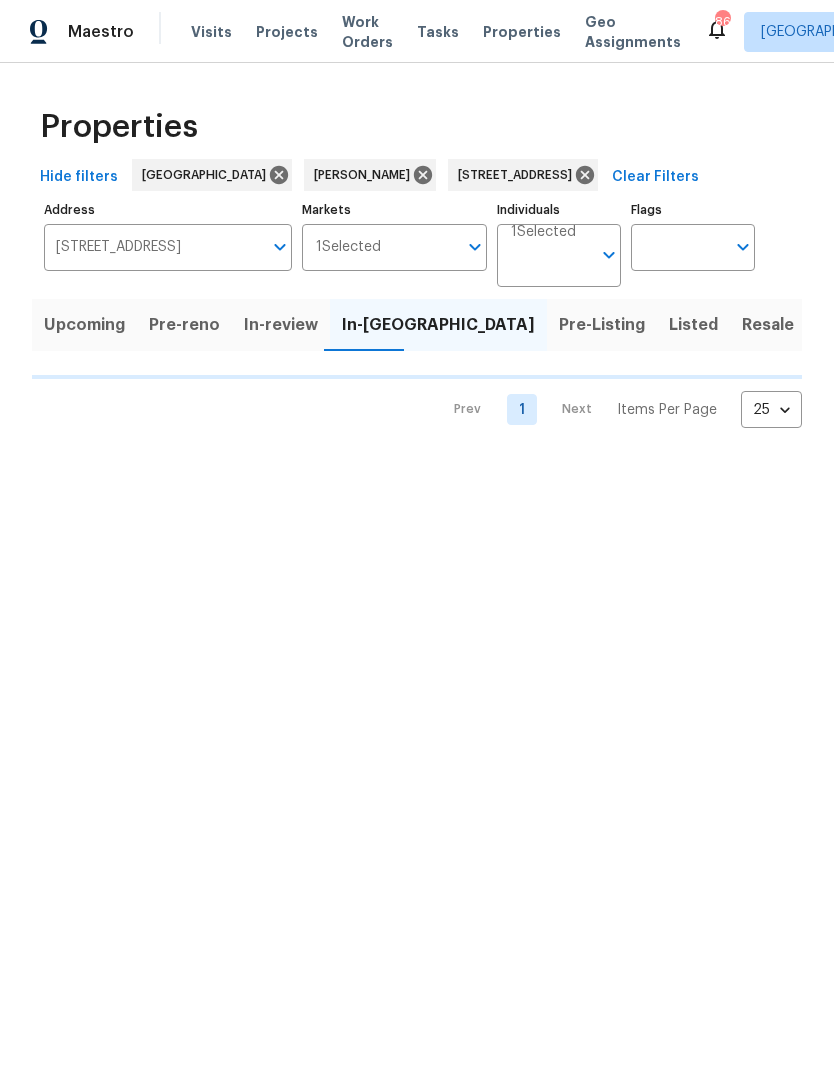 scroll, scrollTop: 0, scrollLeft: 0, axis: both 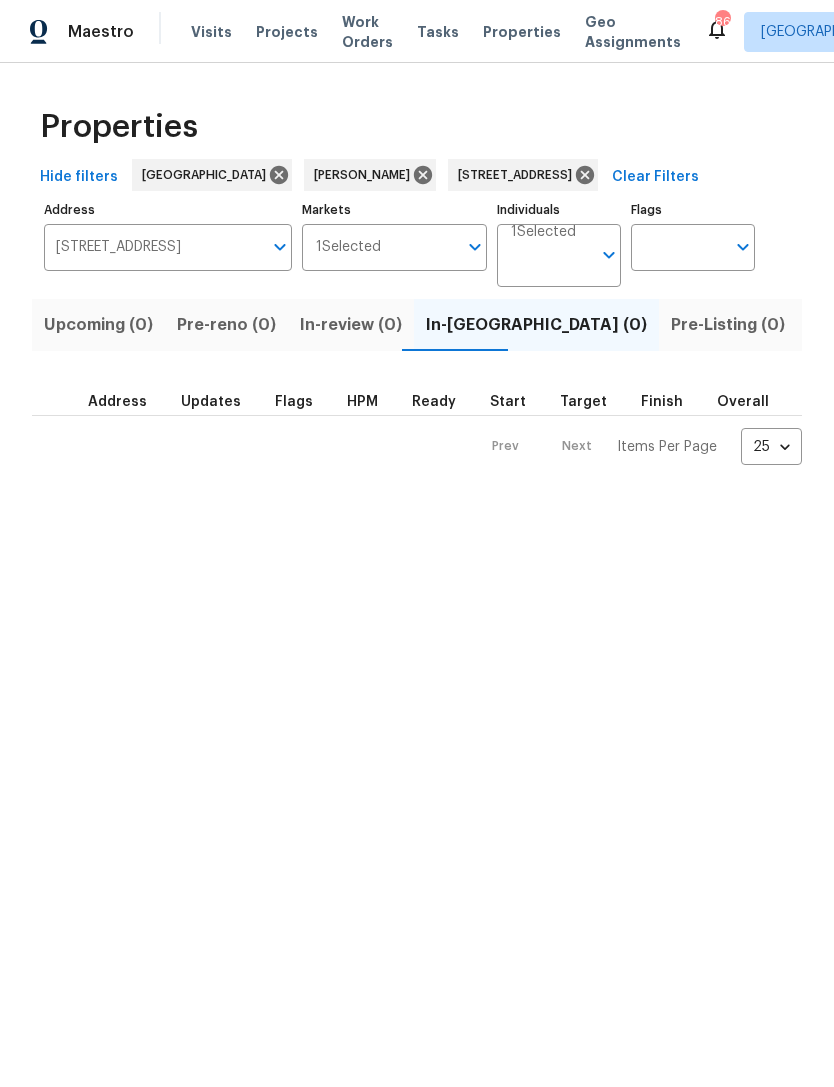 click on "Listed (1)" at bounding box center (845, 325) 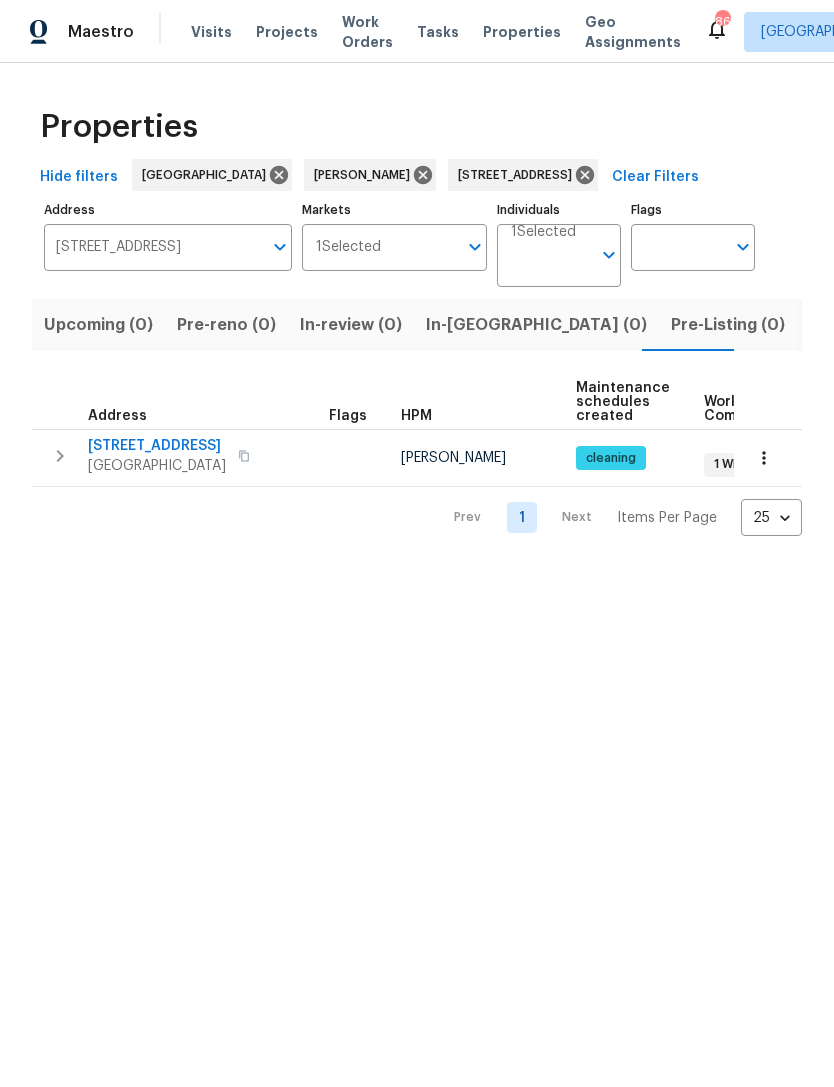 click 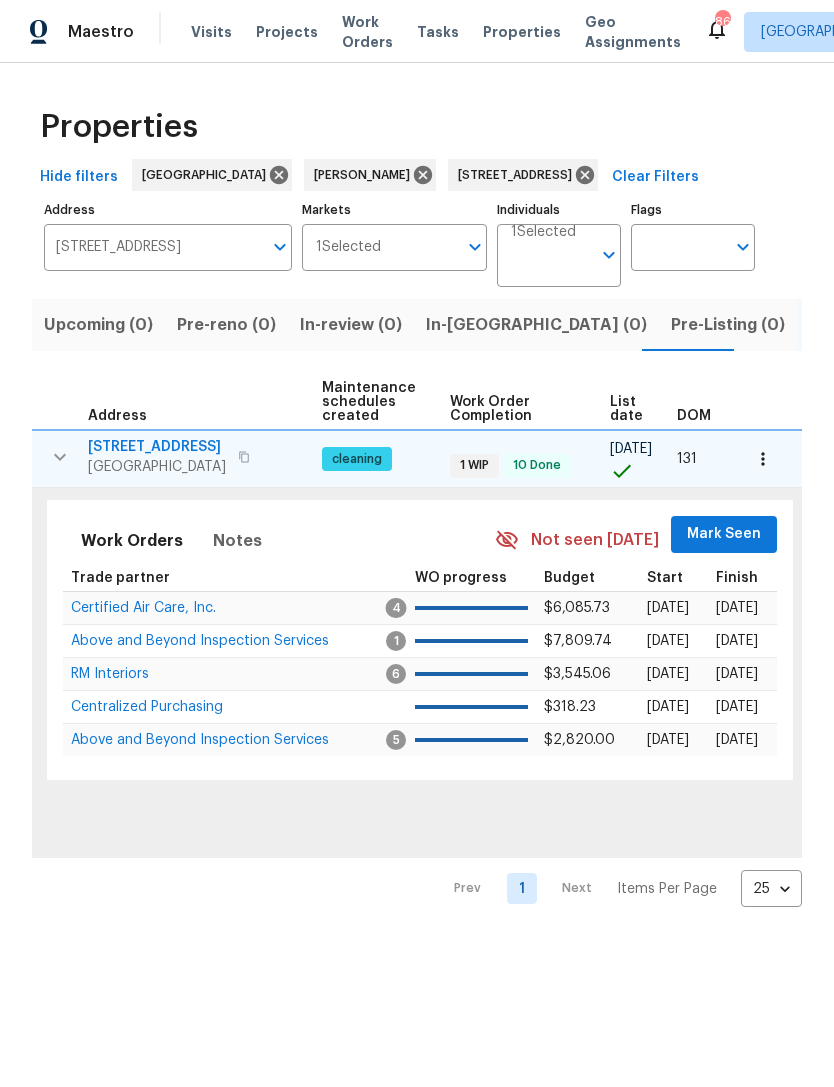 scroll, scrollTop: 0, scrollLeft: 255, axis: horizontal 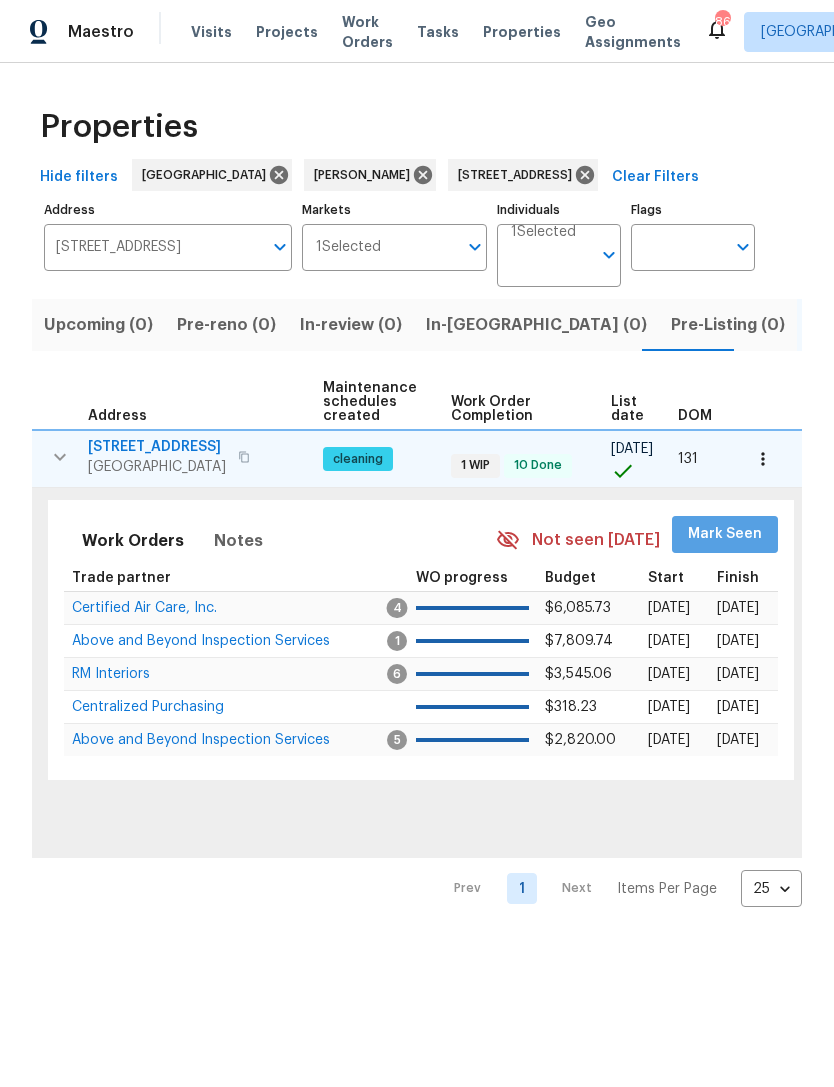 click on "Mark Seen" at bounding box center (725, 534) 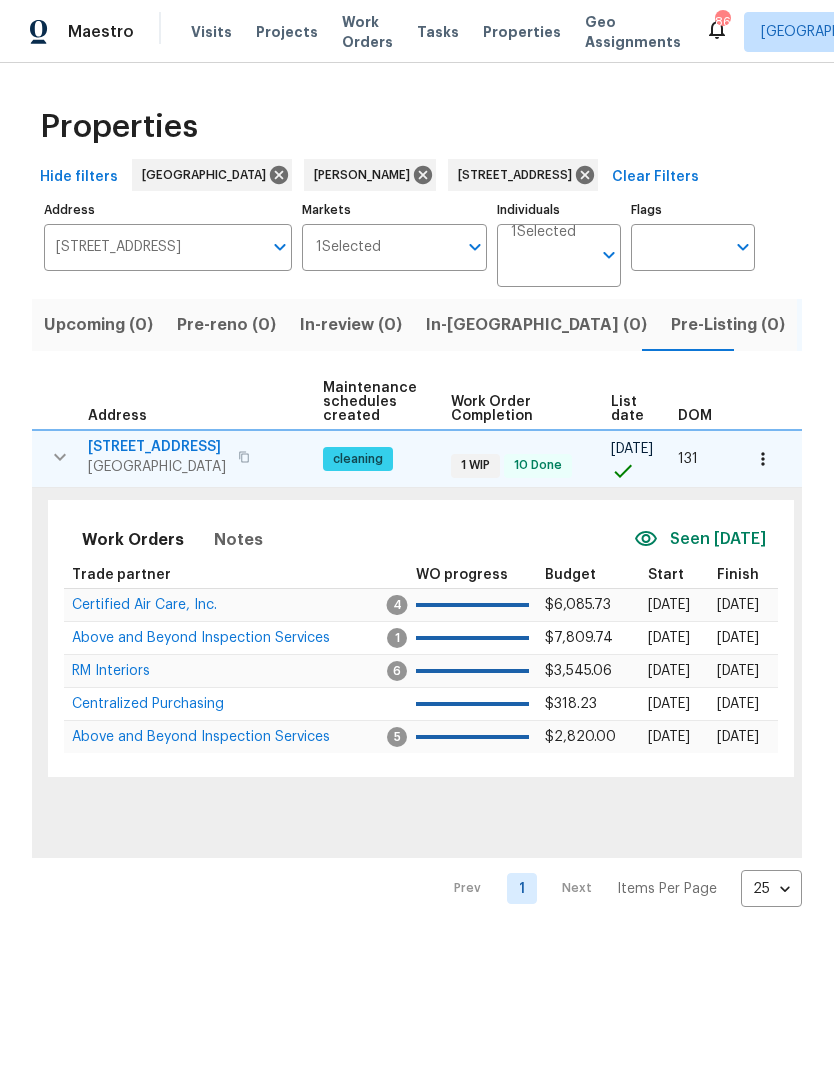 click on "Above and Beyond Inspection Services" at bounding box center (201, 638) 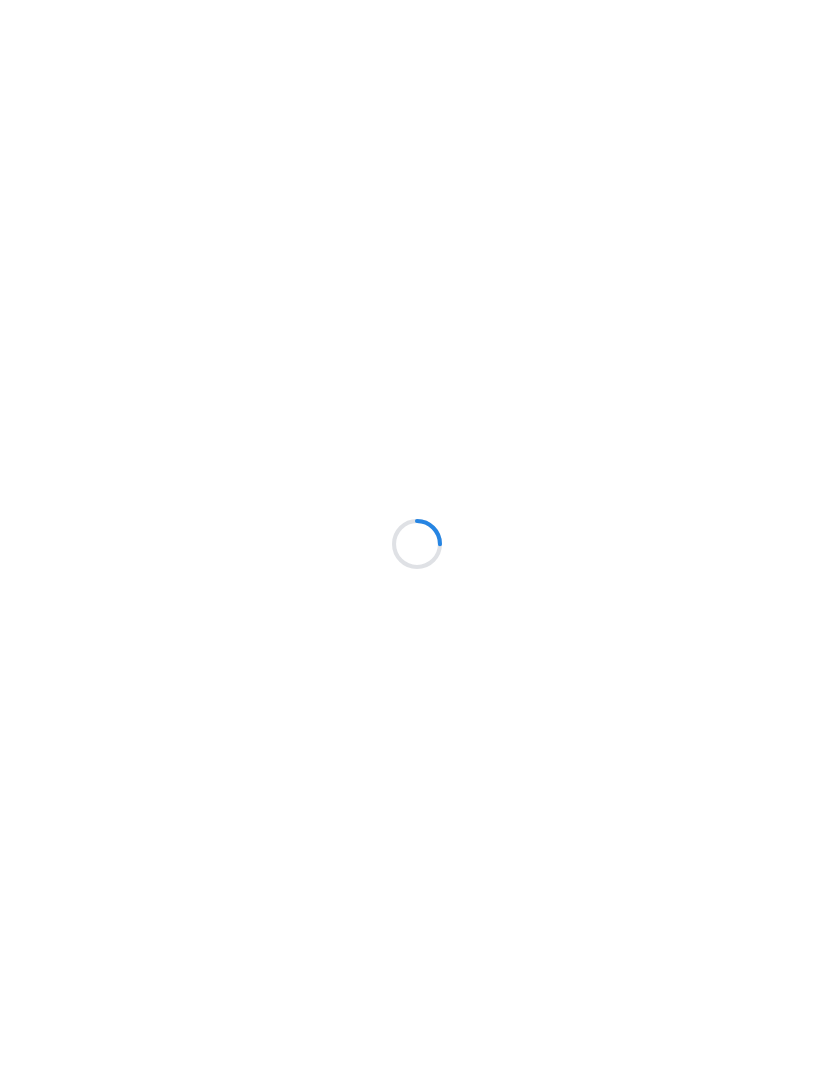 scroll, scrollTop: 0, scrollLeft: 0, axis: both 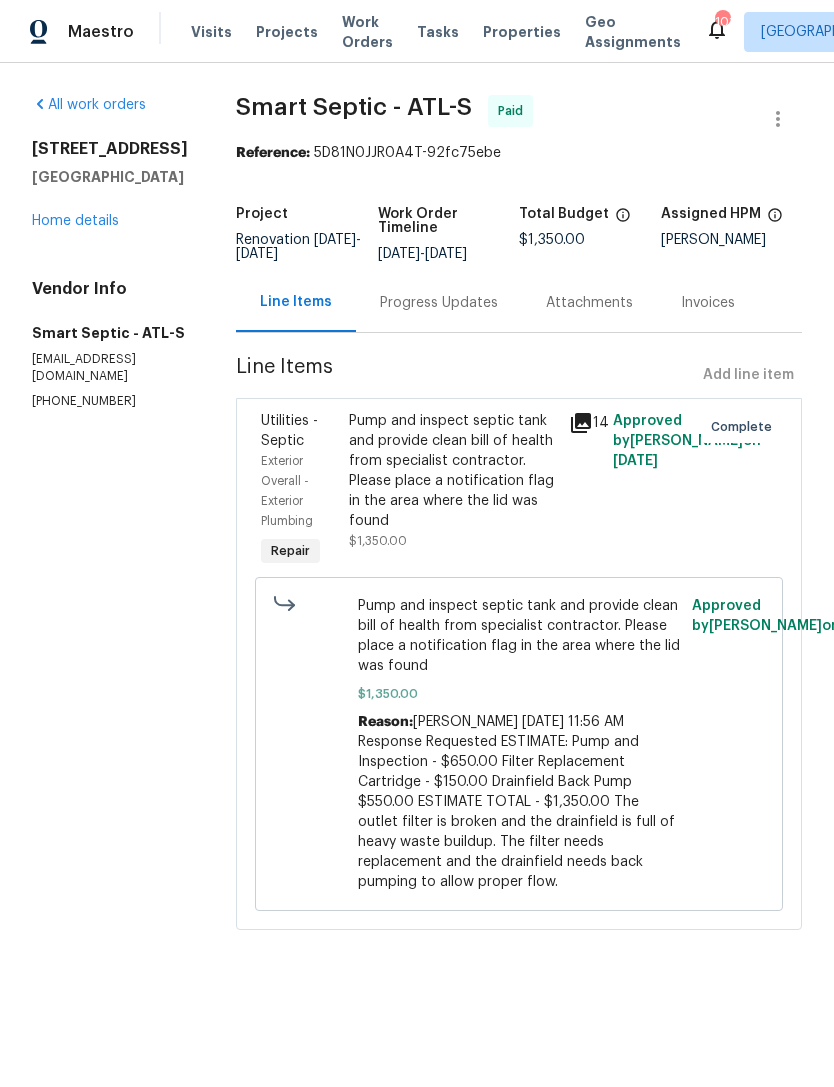 click on "Home details" at bounding box center (75, 221) 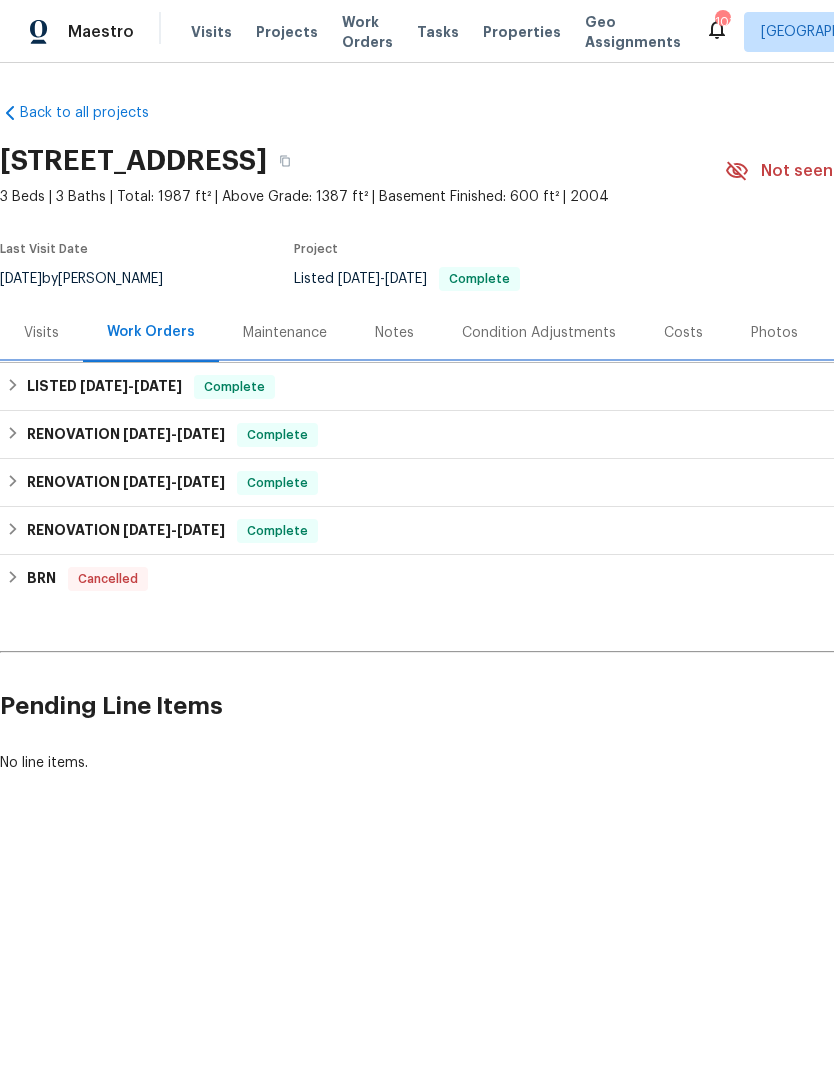 click on "LISTED   7/8/25  -  7/15/25" at bounding box center (104, 387) 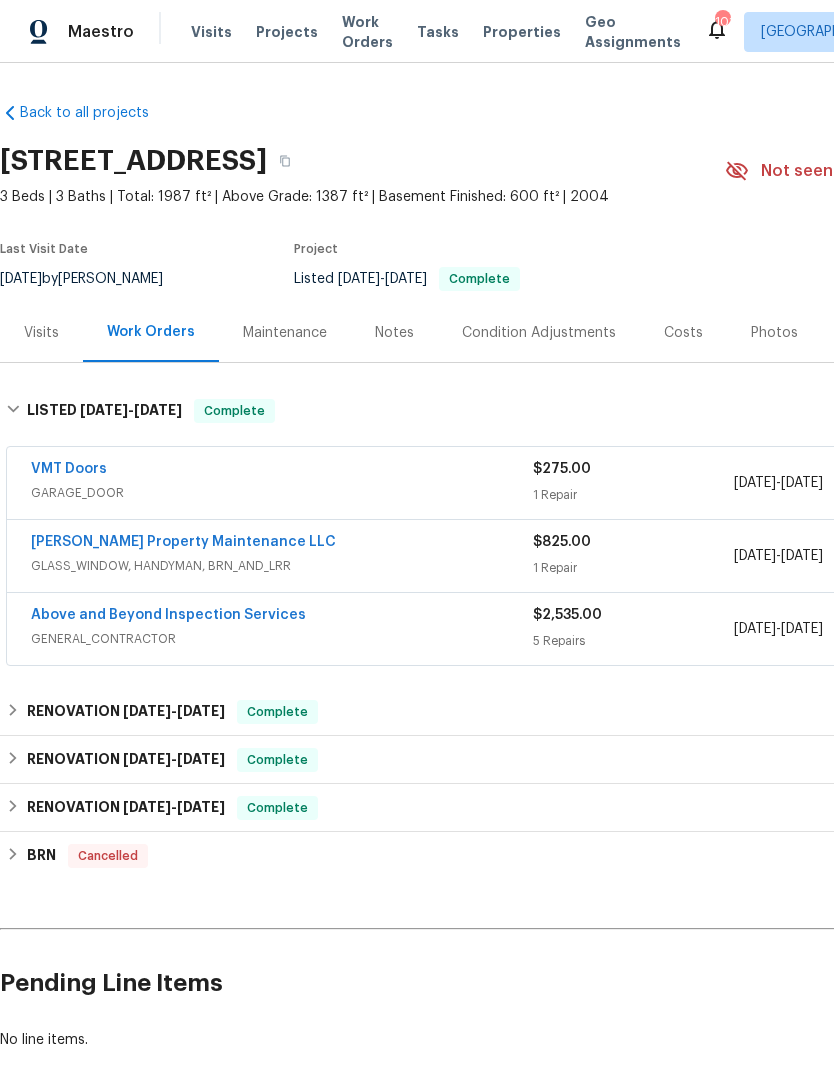 click on "Above and Beyond Inspection Services" at bounding box center [168, 615] 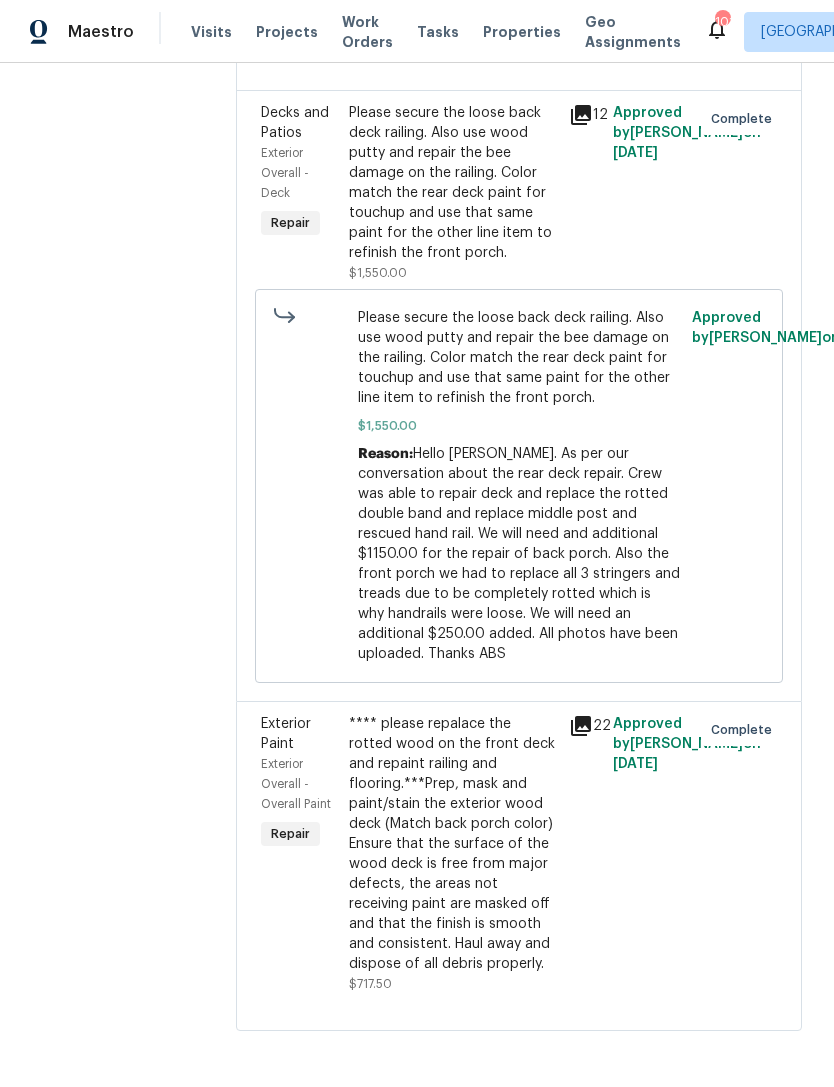 scroll, scrollTop: 1942, scrollLeft: 0, axis: vertical 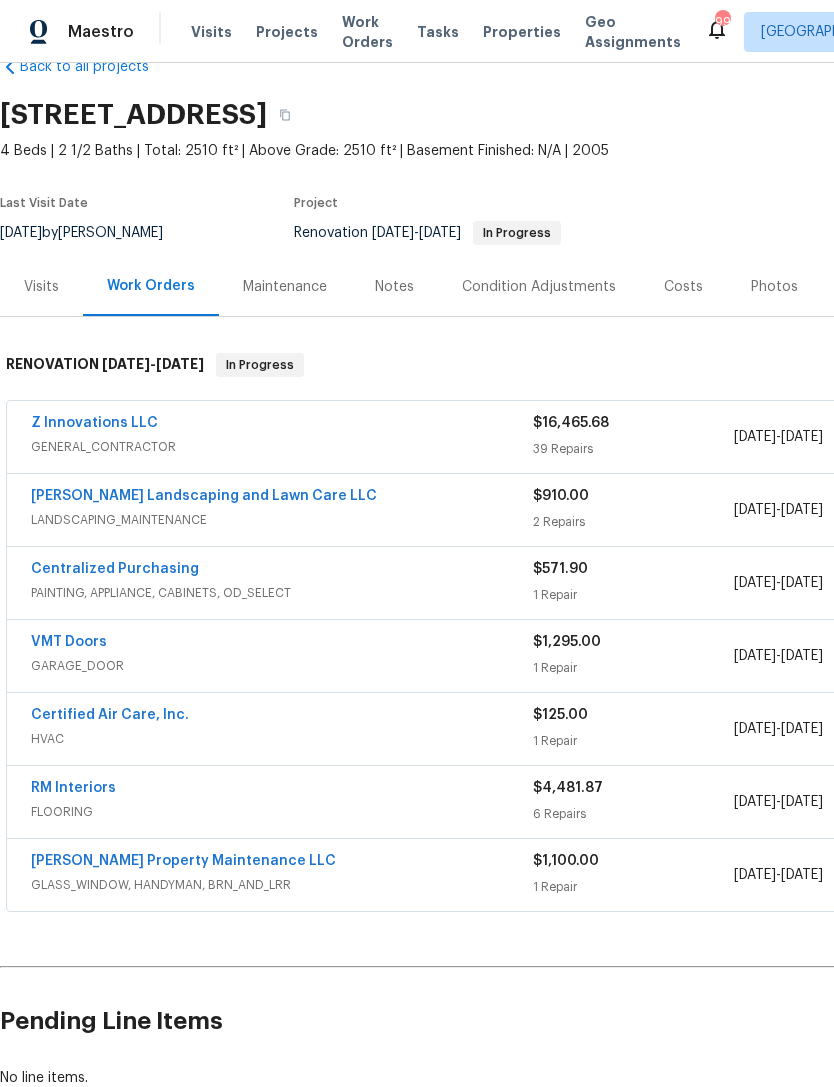 click on "Z Innovations LLC" at bounding box center [94, 423] 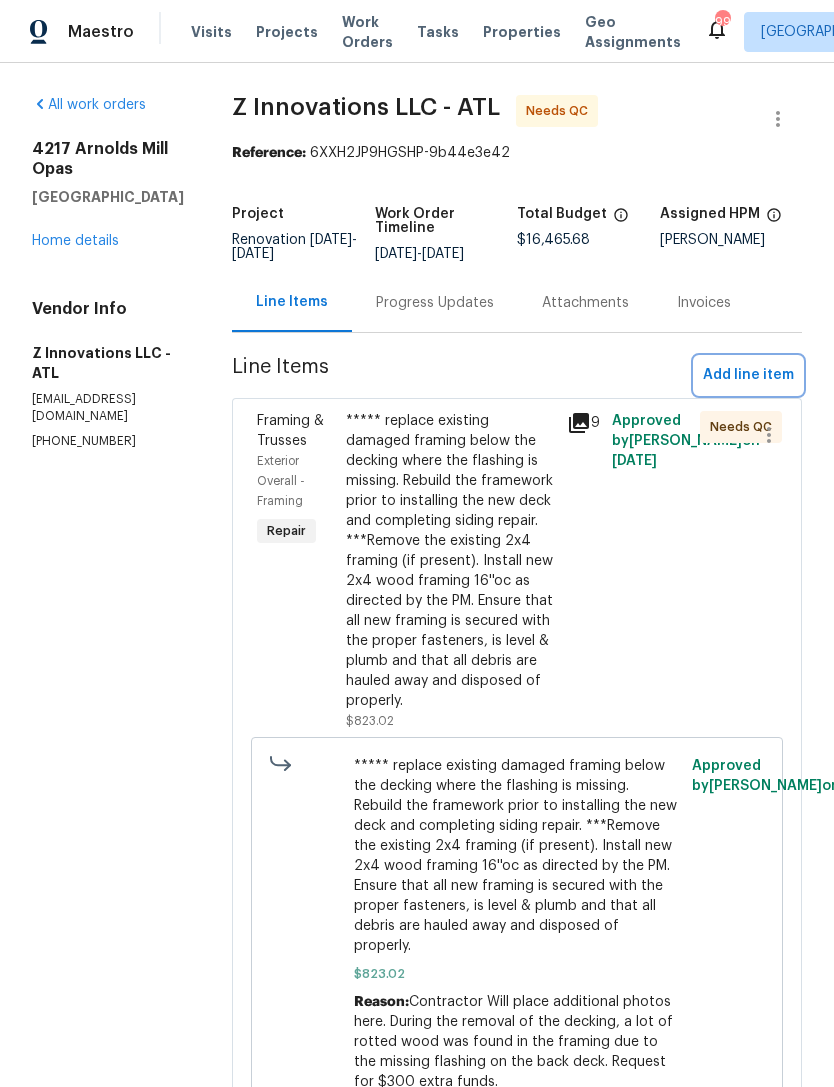 click on "Add line item" at bounding box center [748, 375] 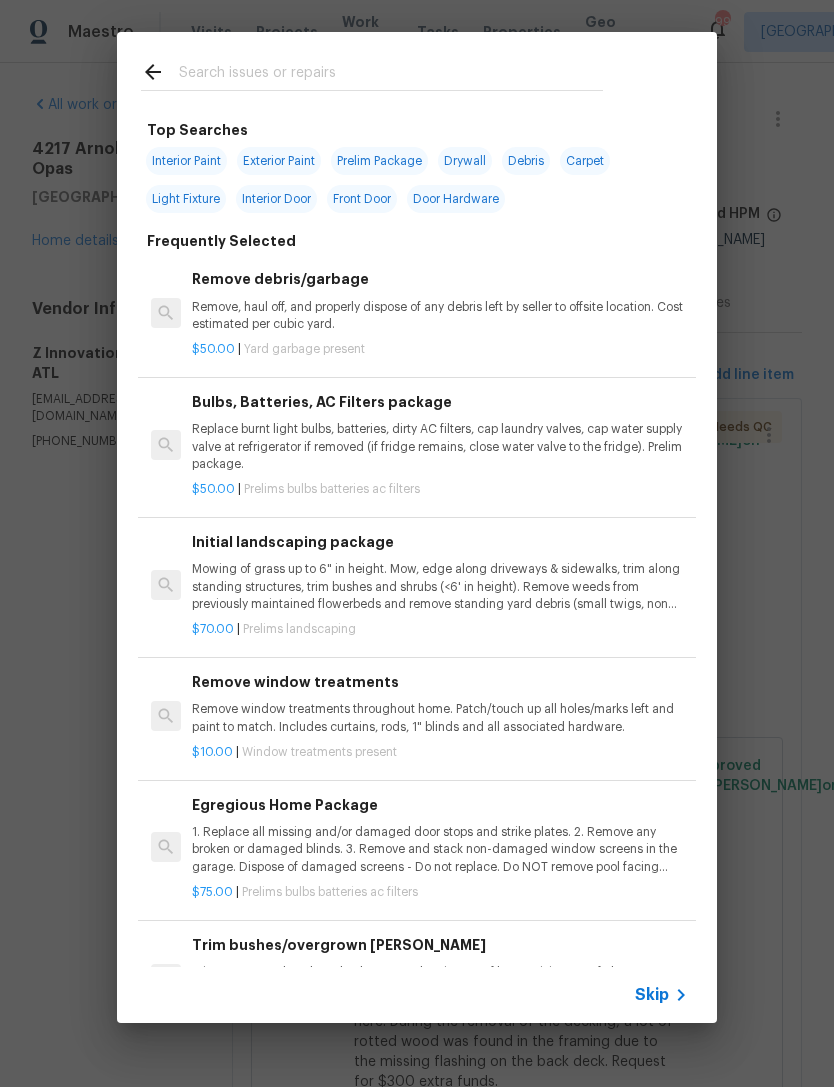 click at bounding box center [391, 75] 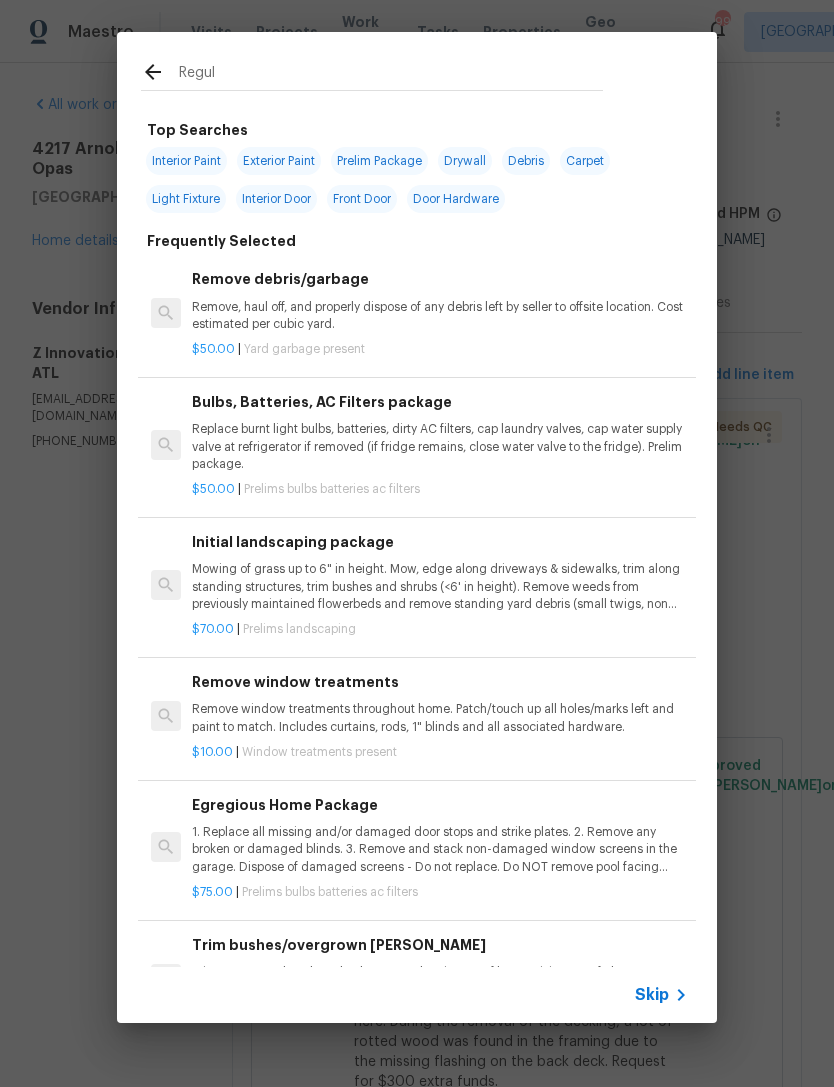 type on "Regula" 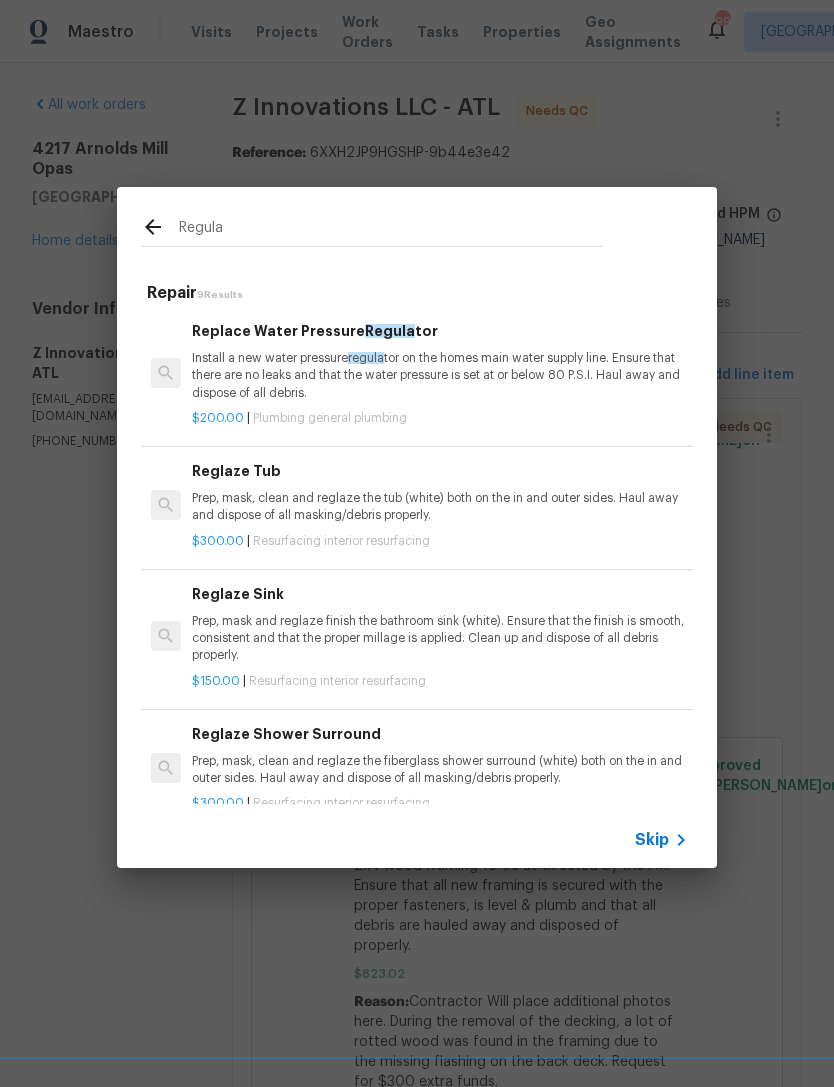 click on "Replace Water Pressure  Regula tor Install a new water pressure  regula tor on the homes main water supply line. Ensure that there are no leaks and that the water pressure is set at or below 80 P.S.I. Haul away and dispose of all debris." at bounding box center [440, 361] 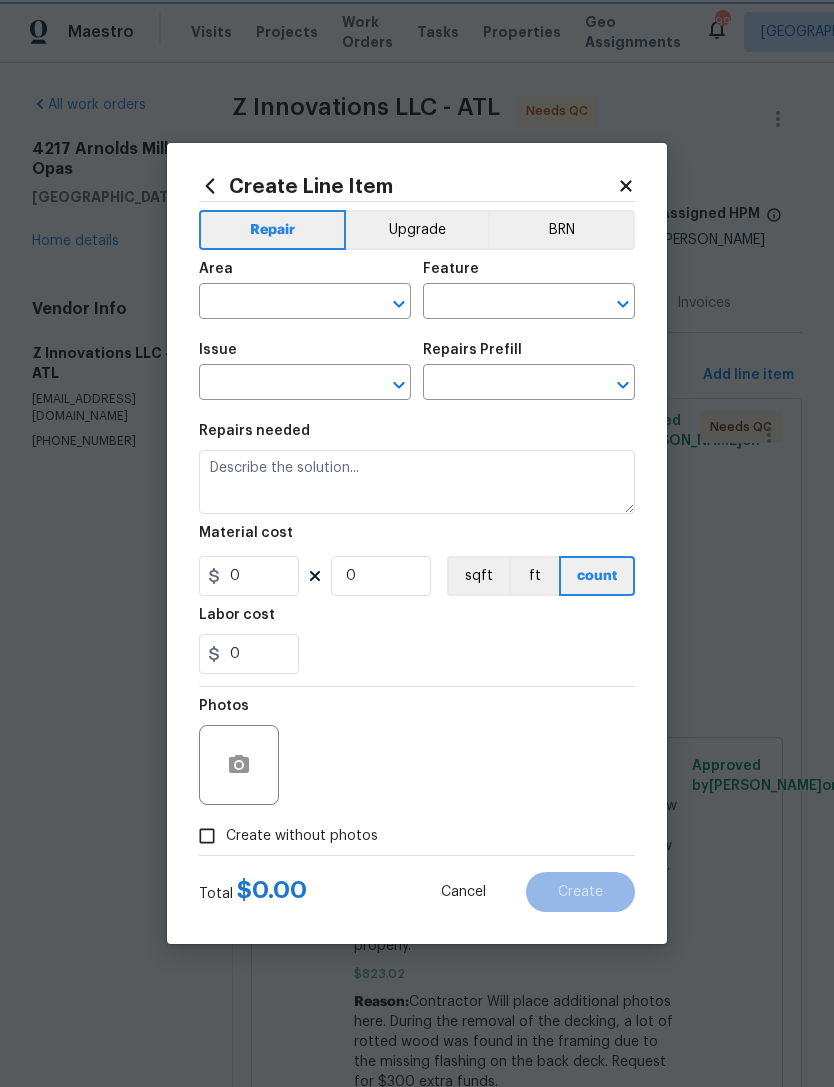 type on "Plumbing" 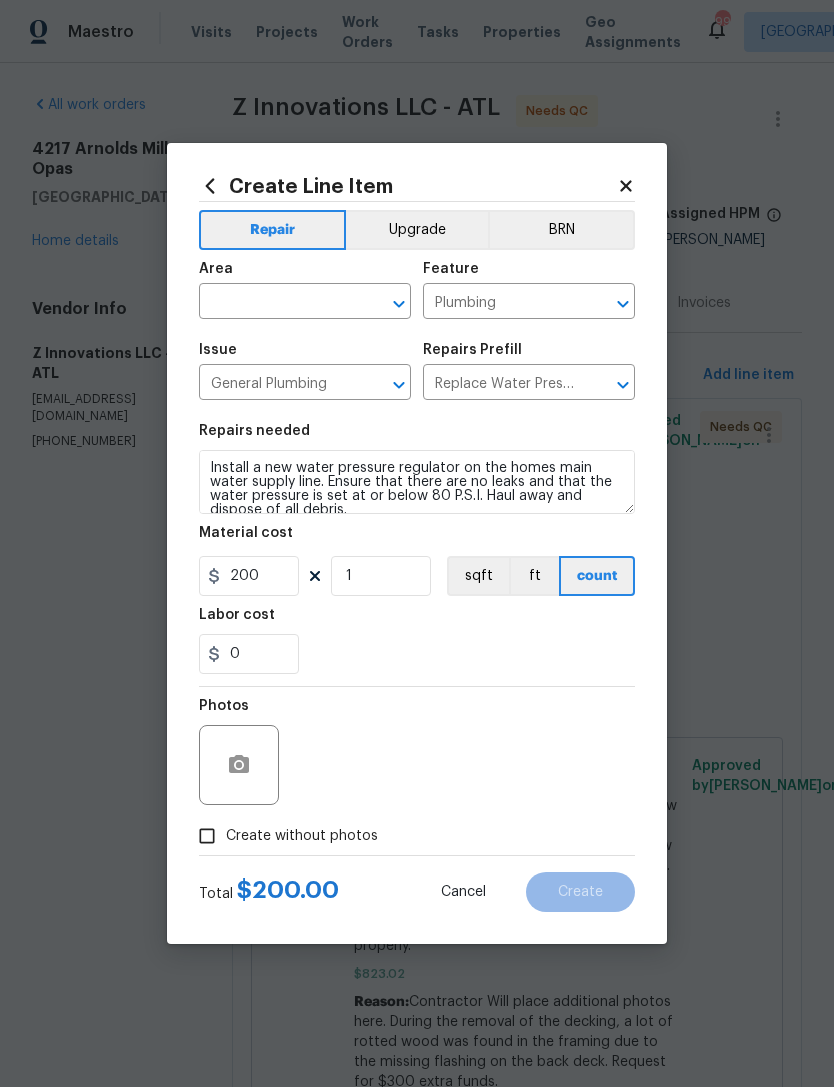 click at bounding box center [277, 303] 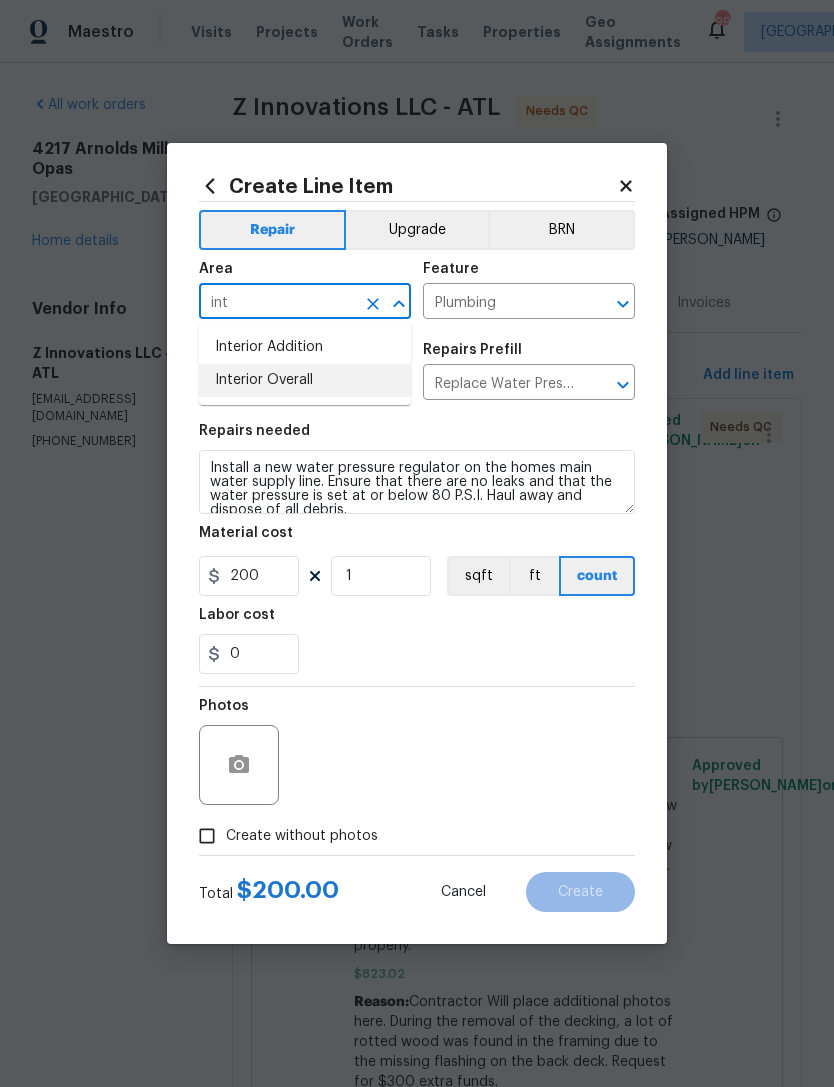 click on "Interior Overall" at bounding box center [305, 380] 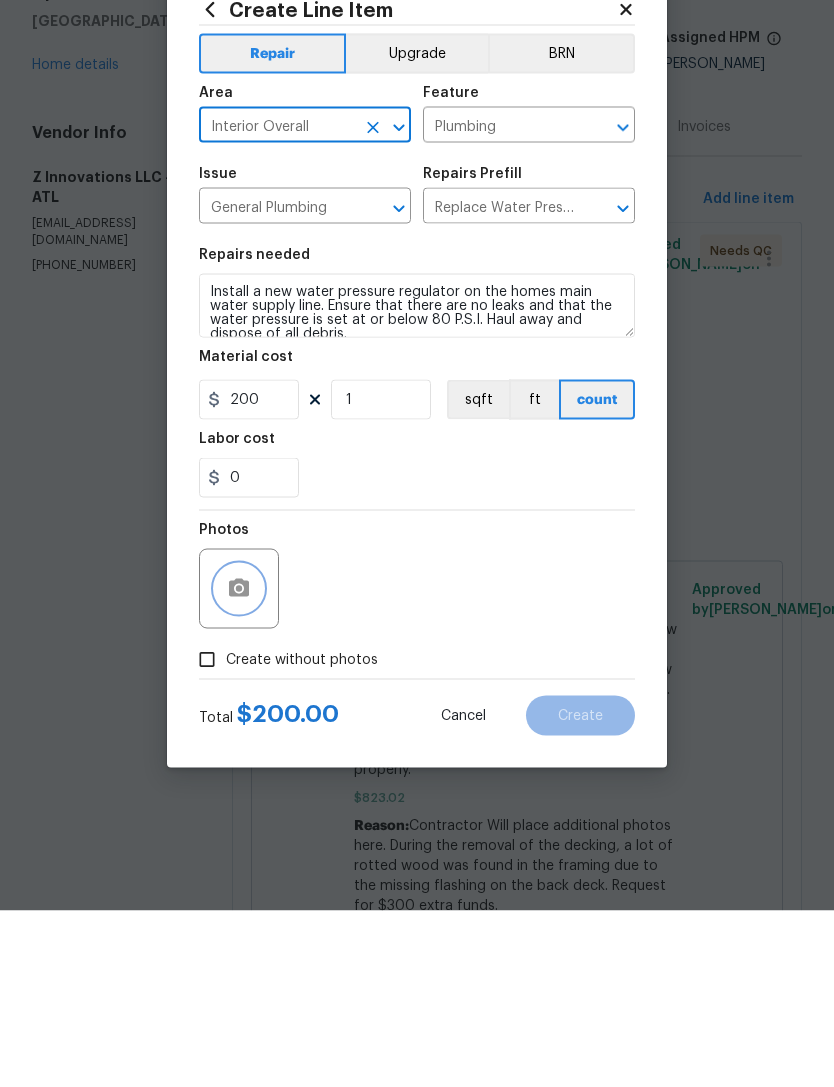 click 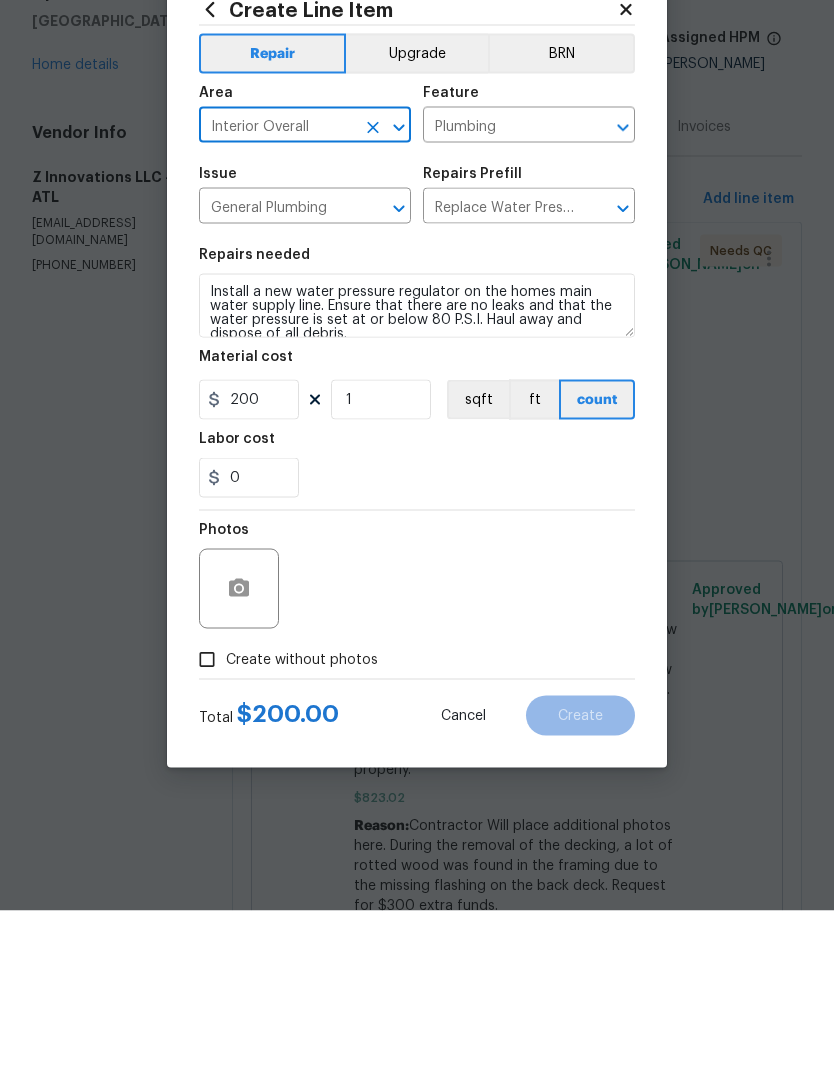 scroll, scrollTop: 64, scrollLeft: 0, axis: vertical 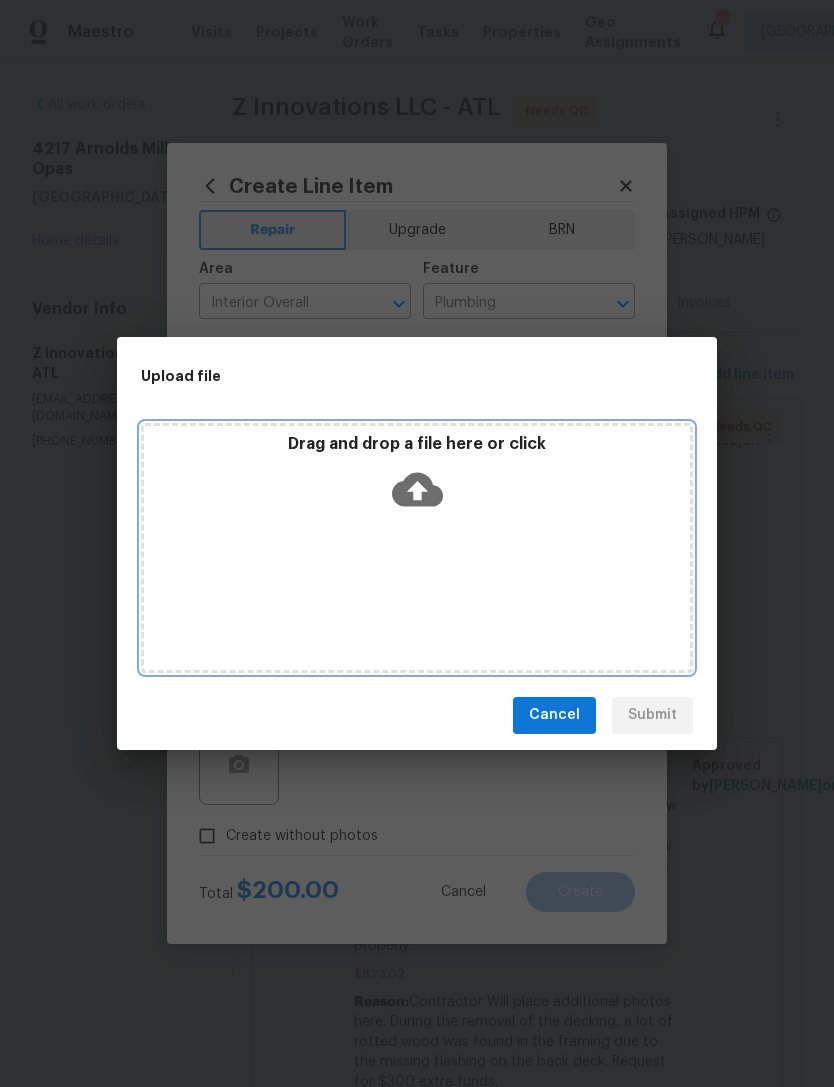 click 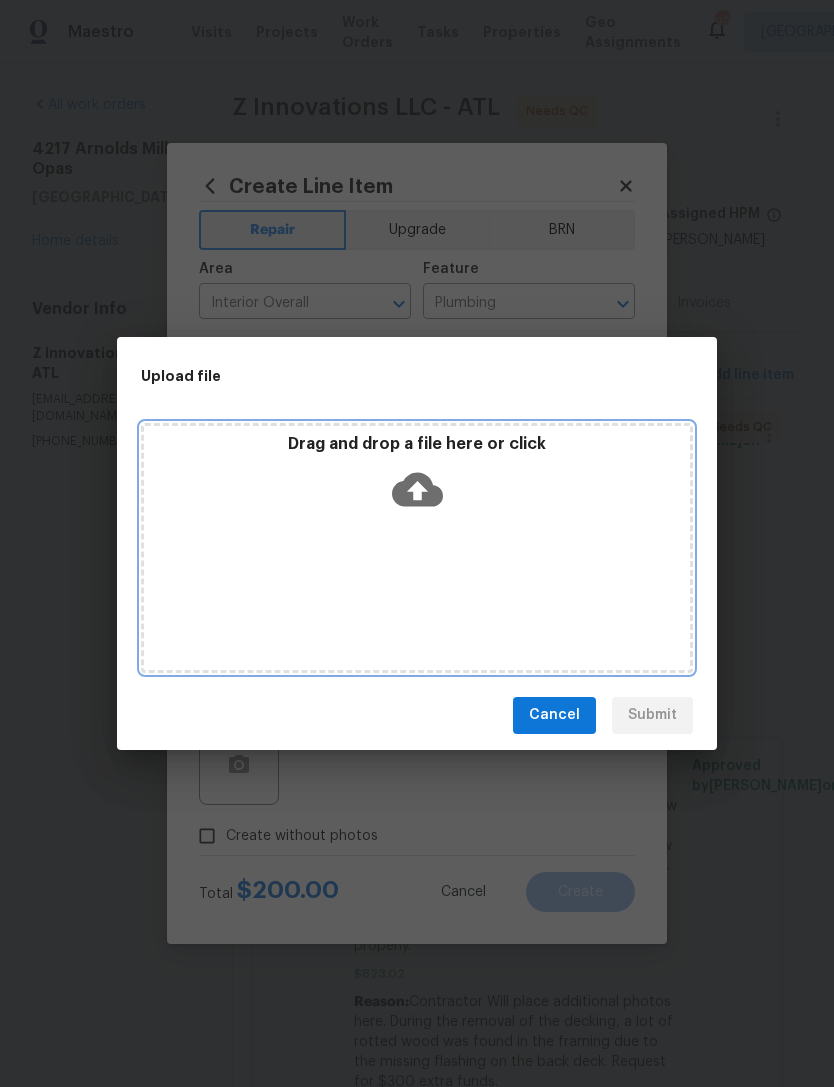 click 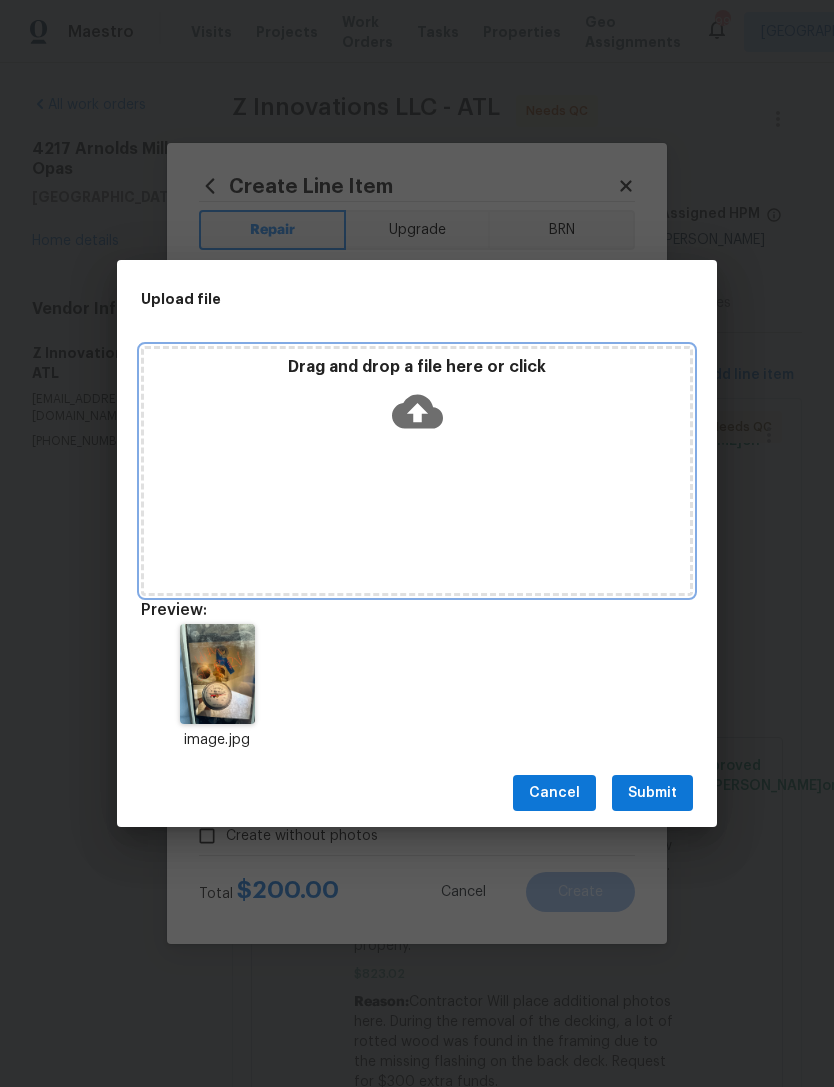 click 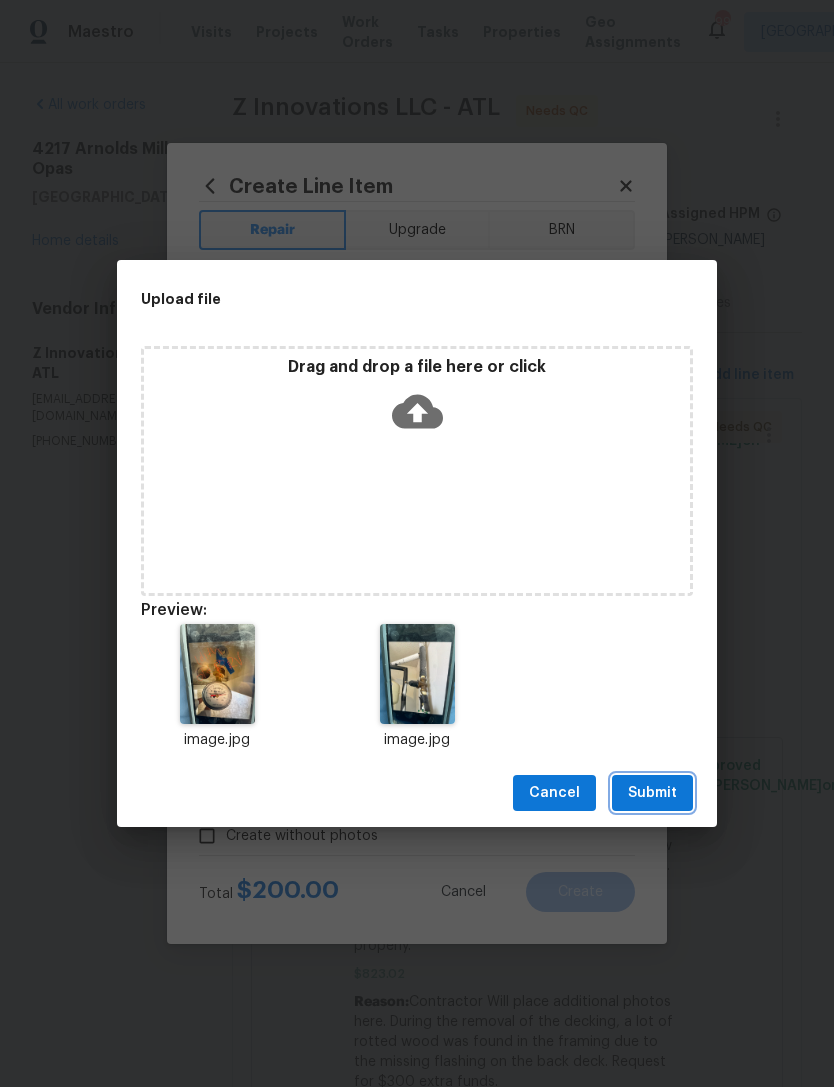 click on "Submit" at bounding box center (652, 793) 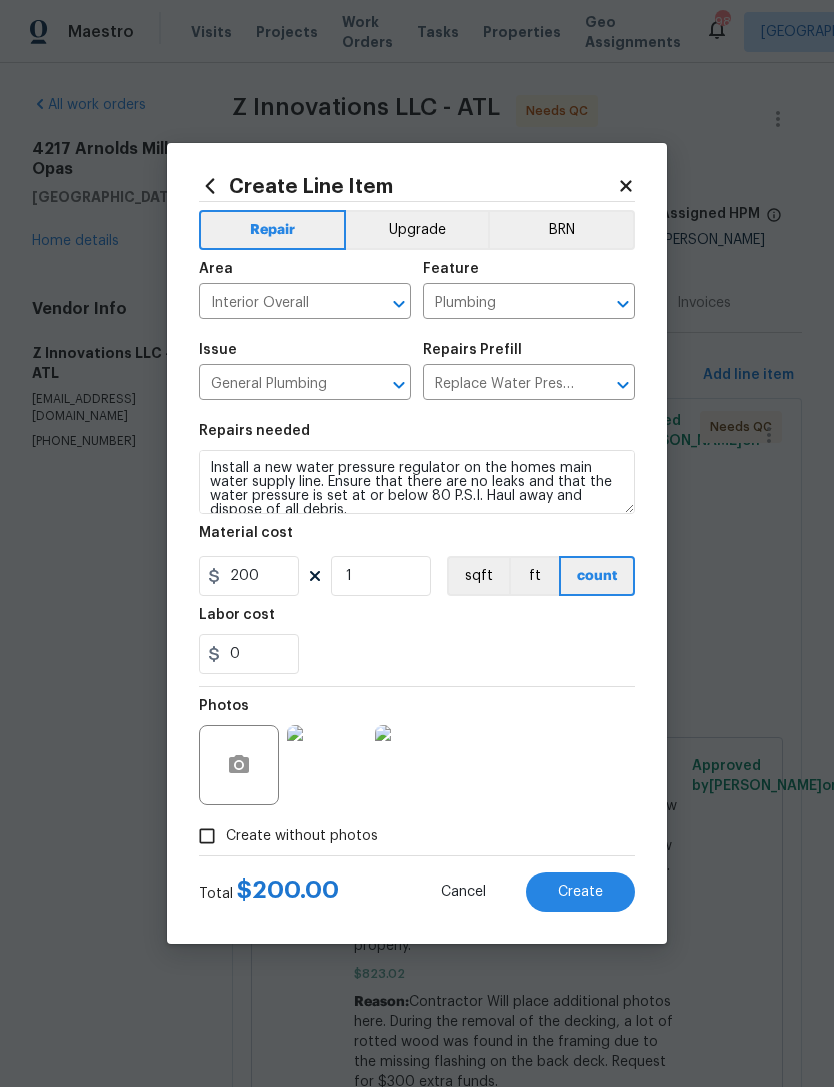 click on "Create" at bounding box center [580, 892] 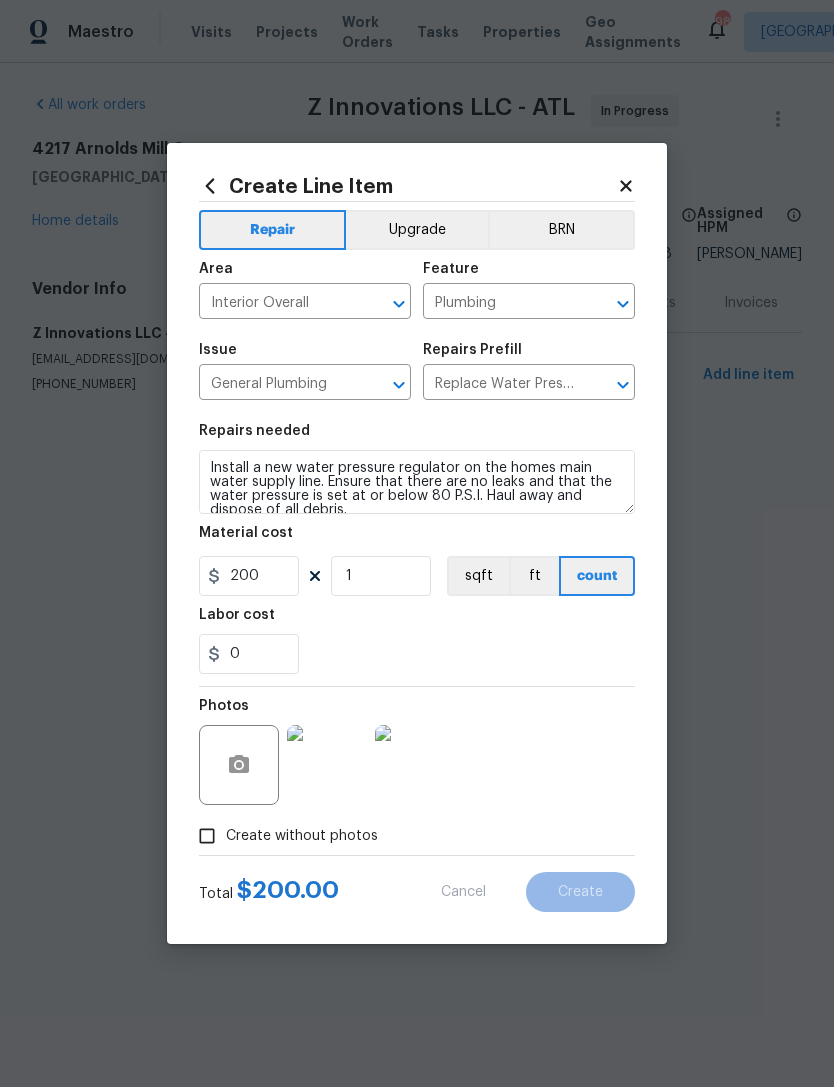scroll, scrollTop: 0, scrollLeft: 0, axis: both 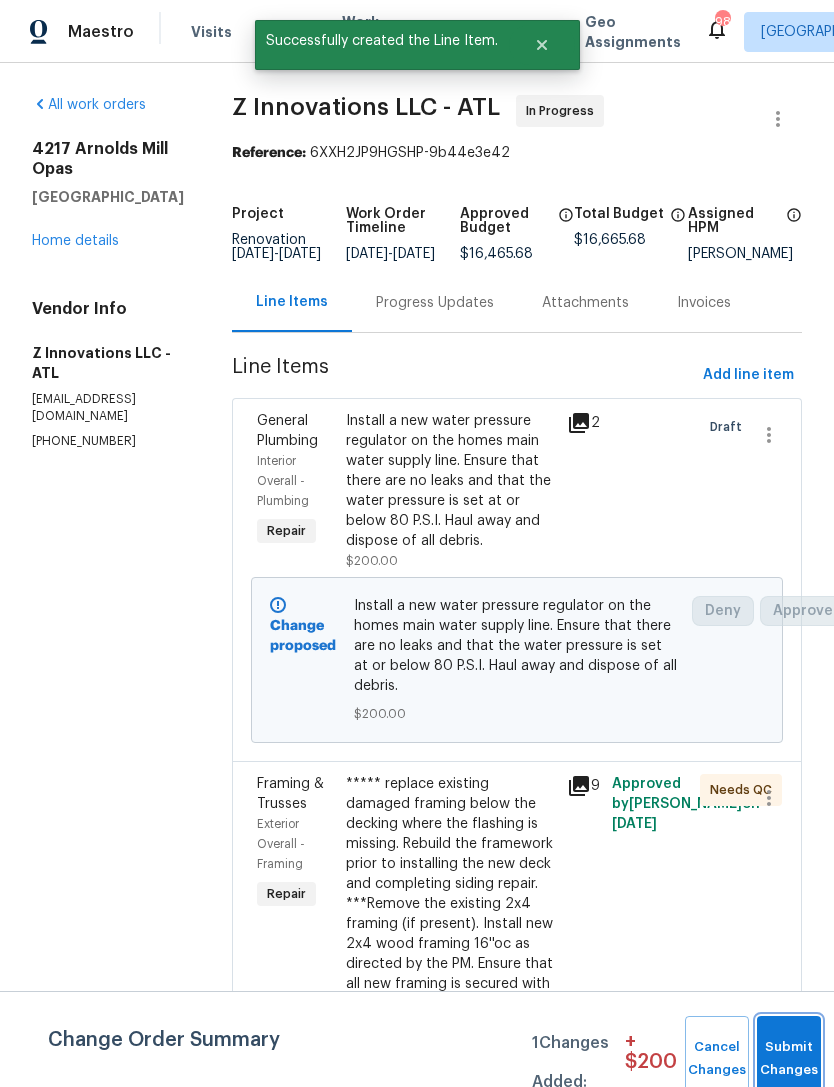 click on "Submit Changes" at bounding box center (789, 1059) 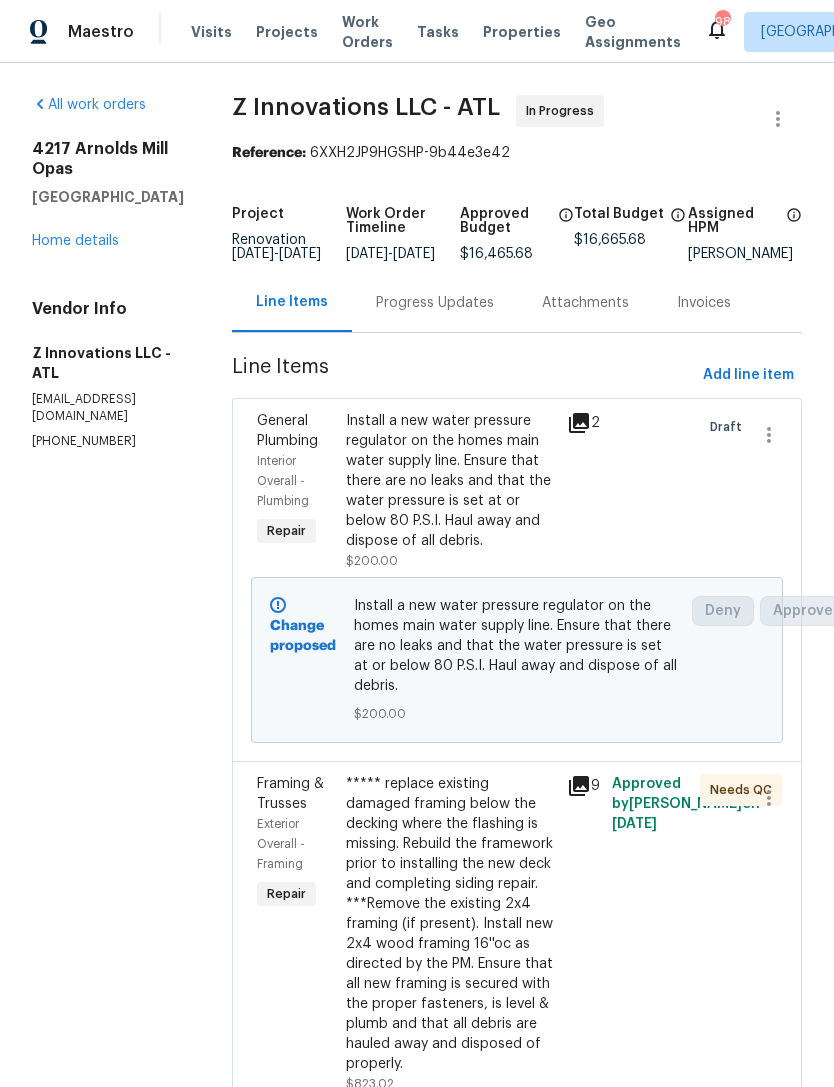 click on "Home details" at bounding box center [75, 241] 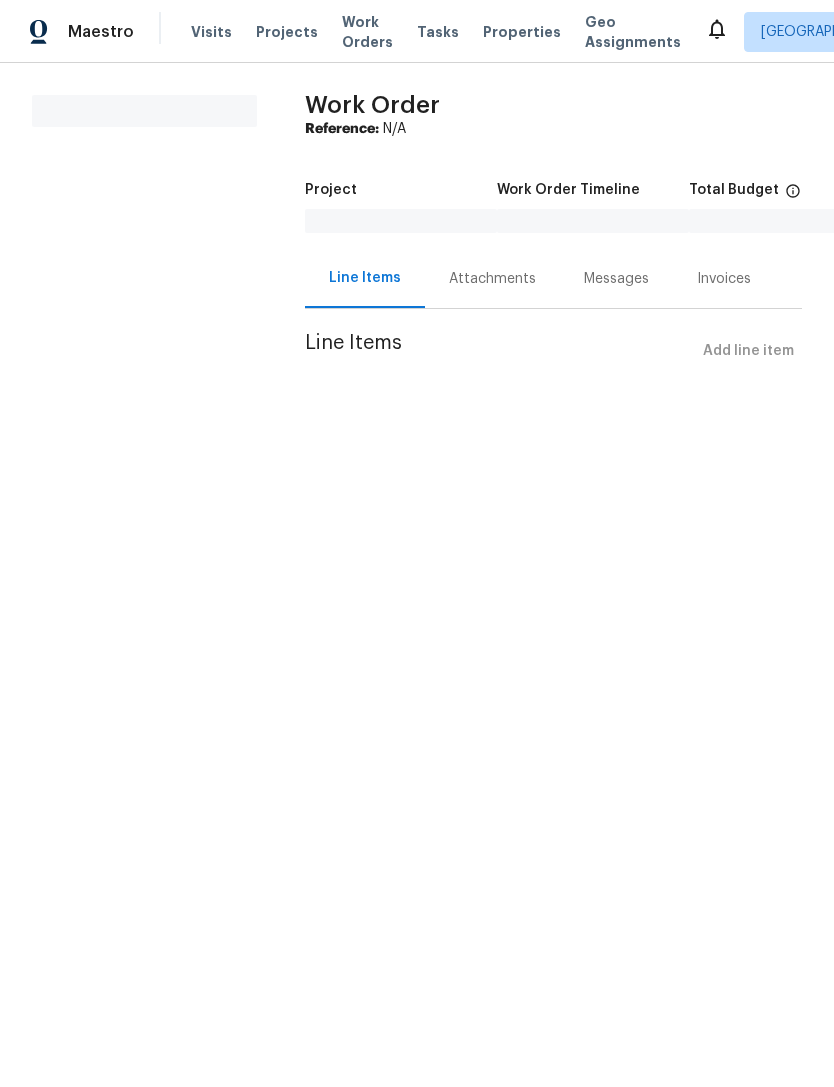 scroll, scrollTop: 0, scrollLeft: 0, axis: both 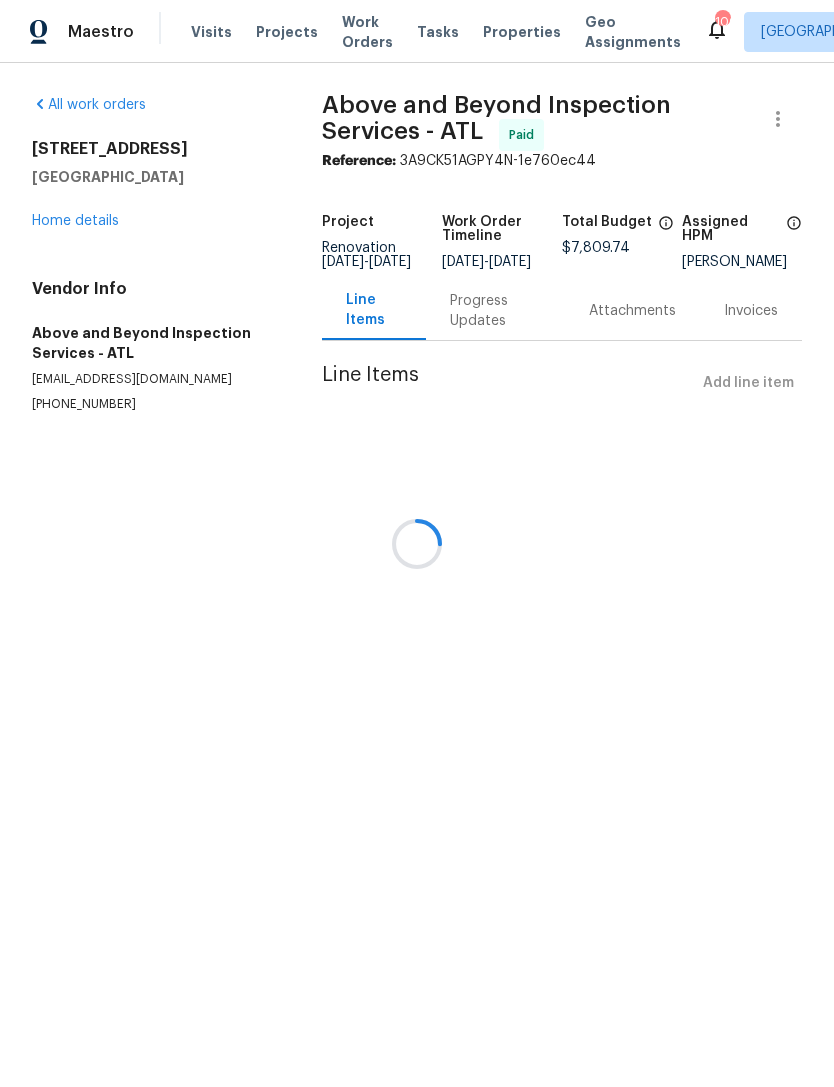 click at bounding box center (417, 543) 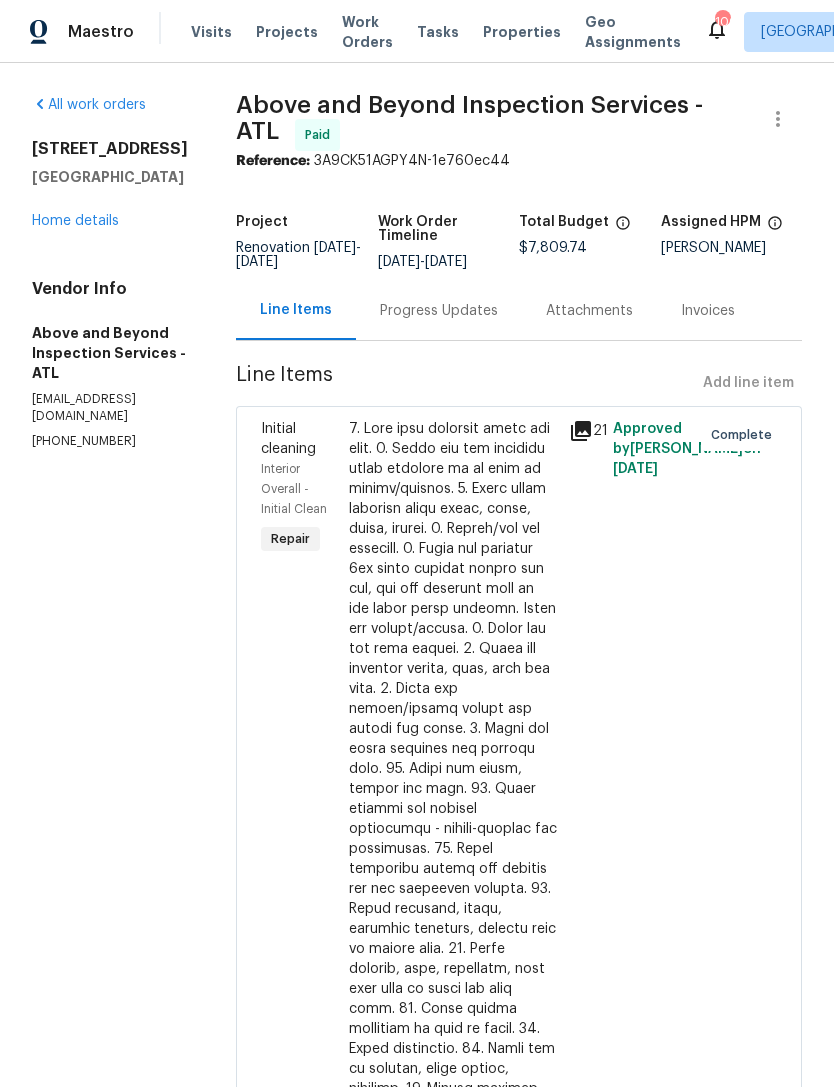 click on "Home details" at bounding box center [75, 221] 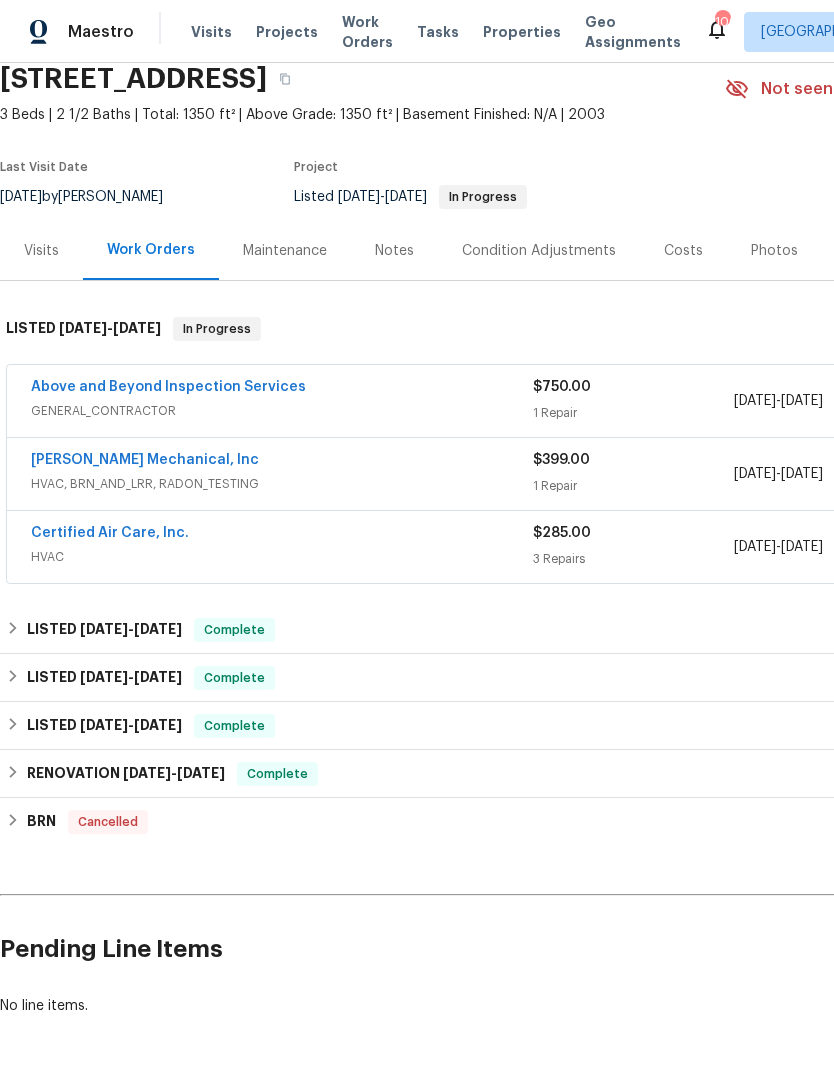 scroll, scrollTop: 82, scrollLeft: 0, axis: vertical 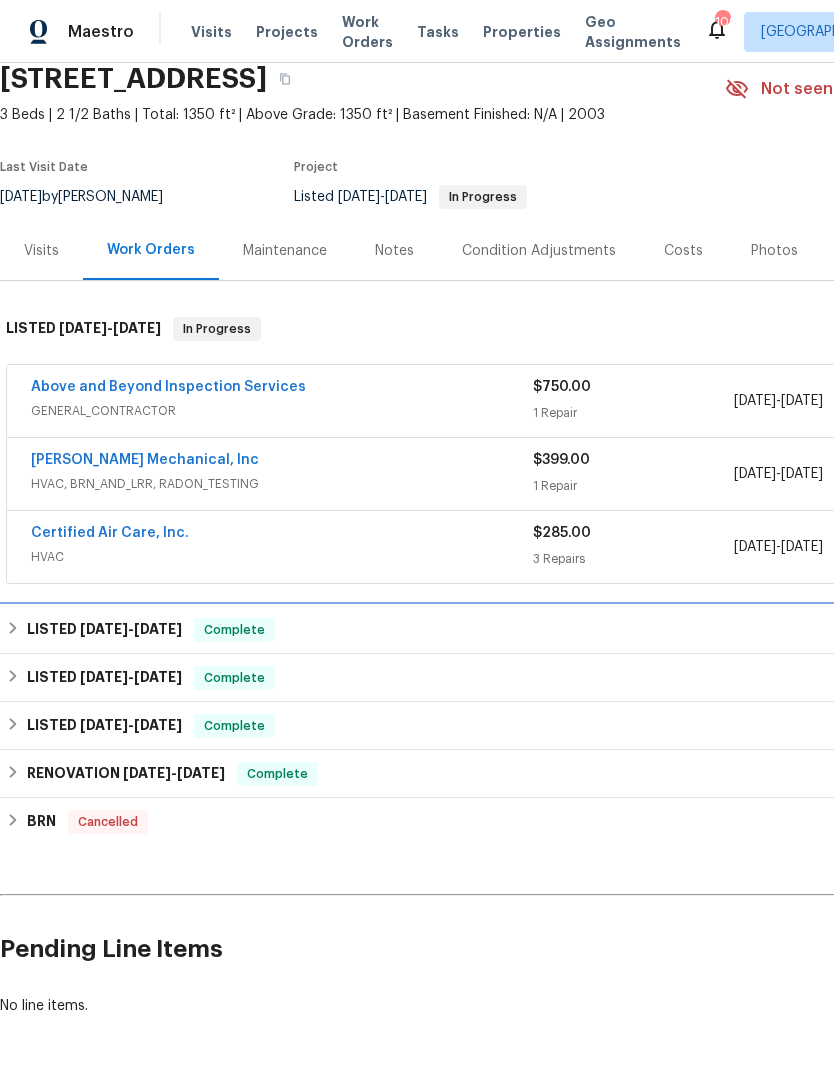 click on "LISTED   5/7/25  -  6/26/25" at bounding box center [104, 630] 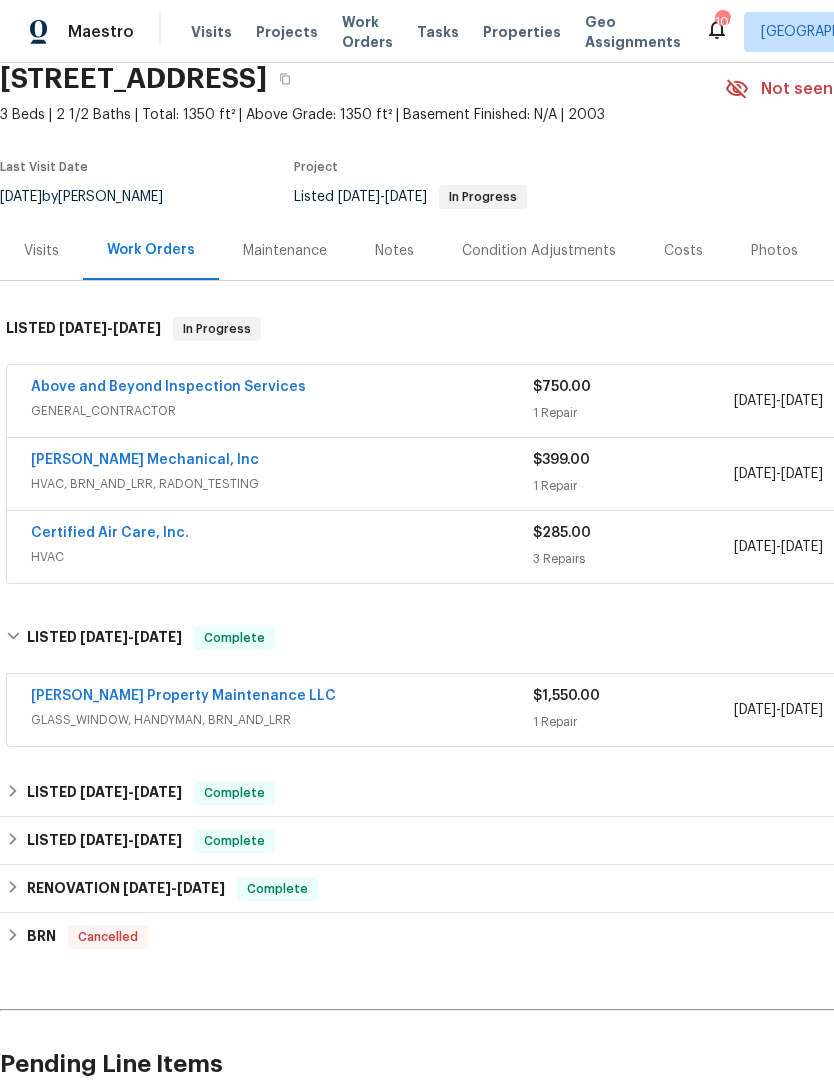click on "[PERSON_NAME] Property Maintenance LLC" at bounding box center [183, 696] 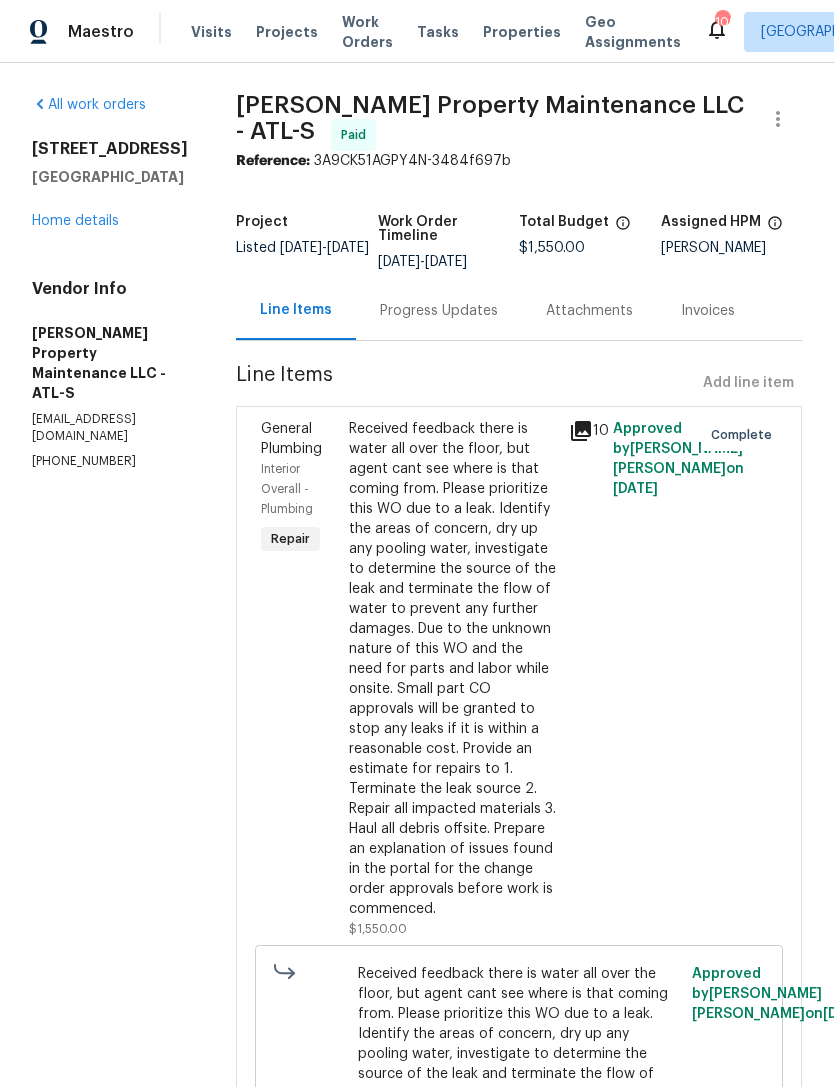 click 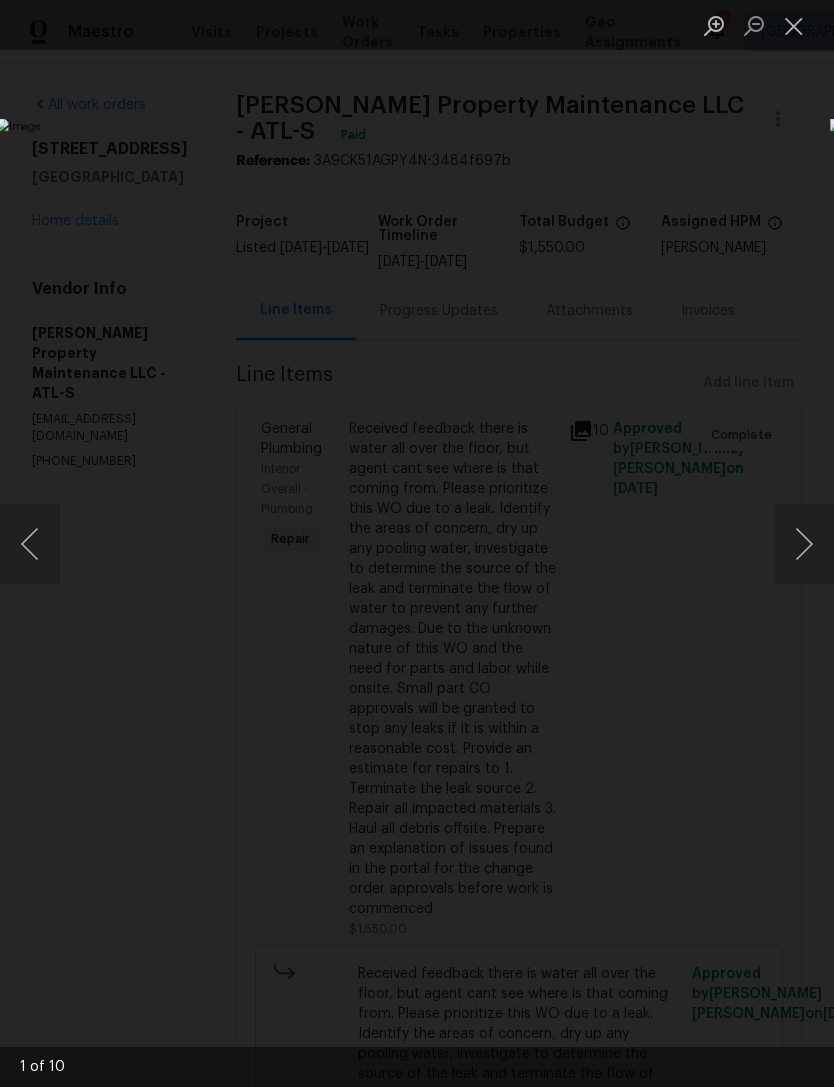click at bounding box center [794, 25] 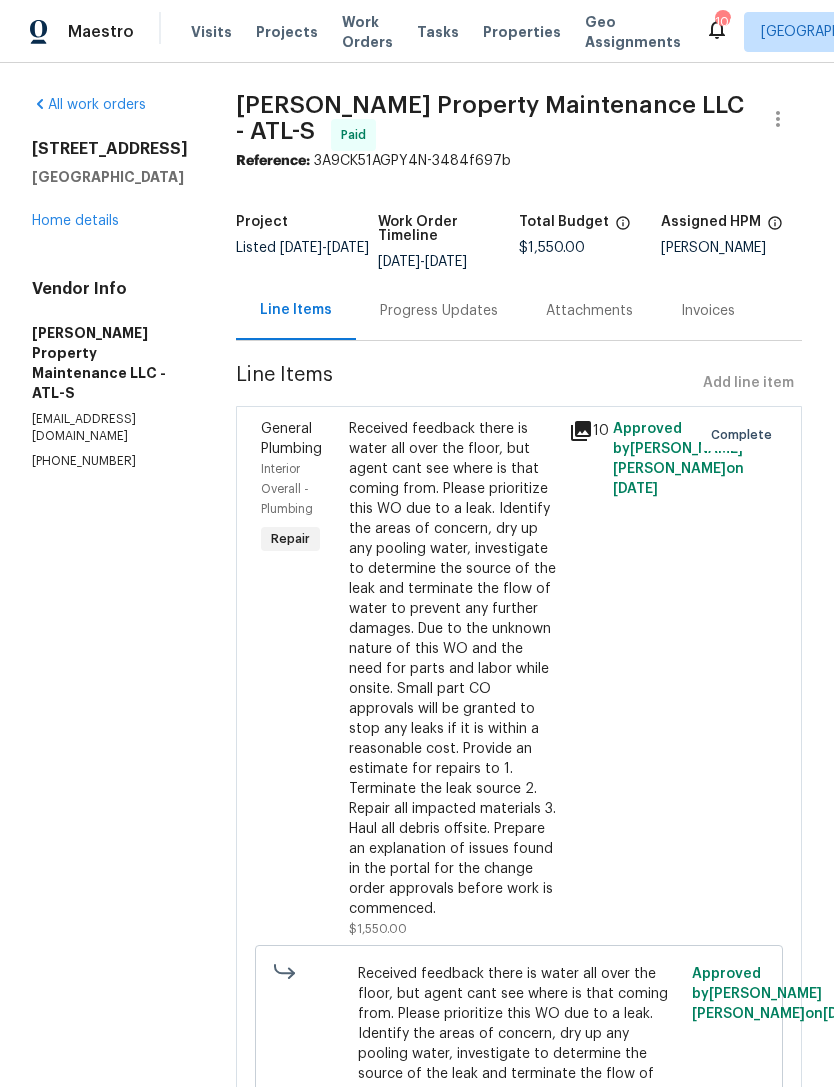 click on "Home details" at bounding box center [75, 221] 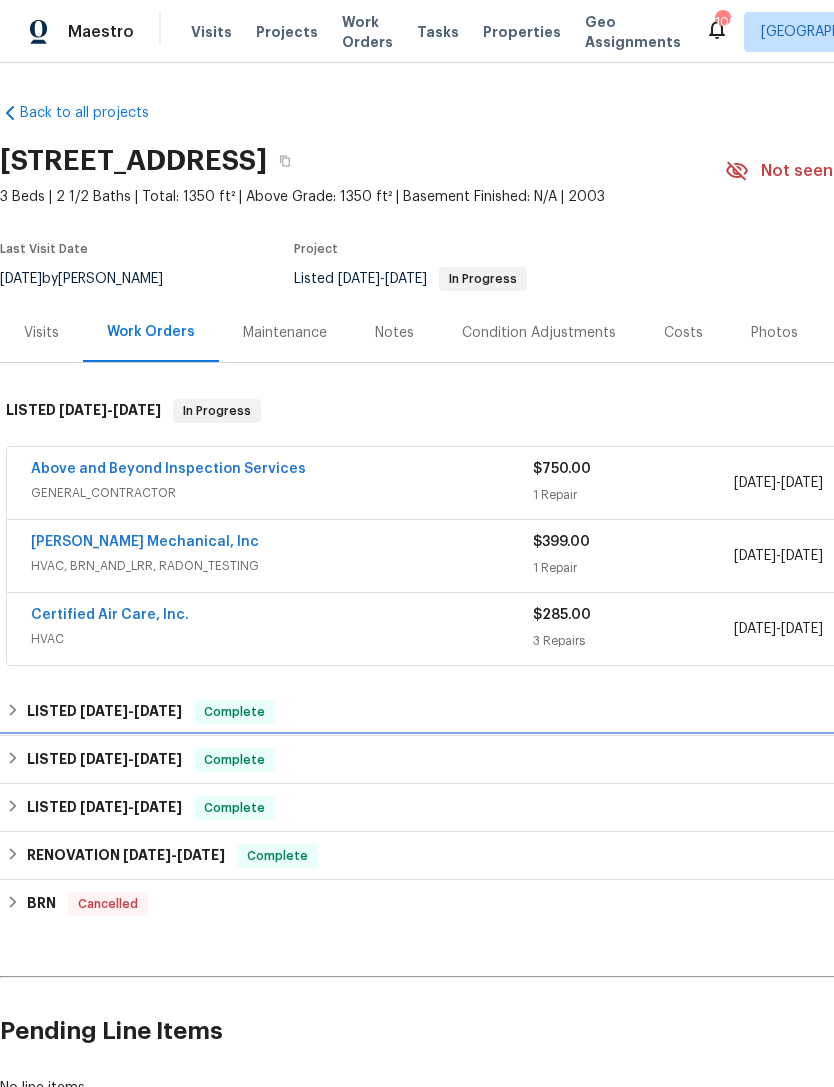 click on "LISTED   4/24/25  -  4/29/25" at bounding box center [104, 760] 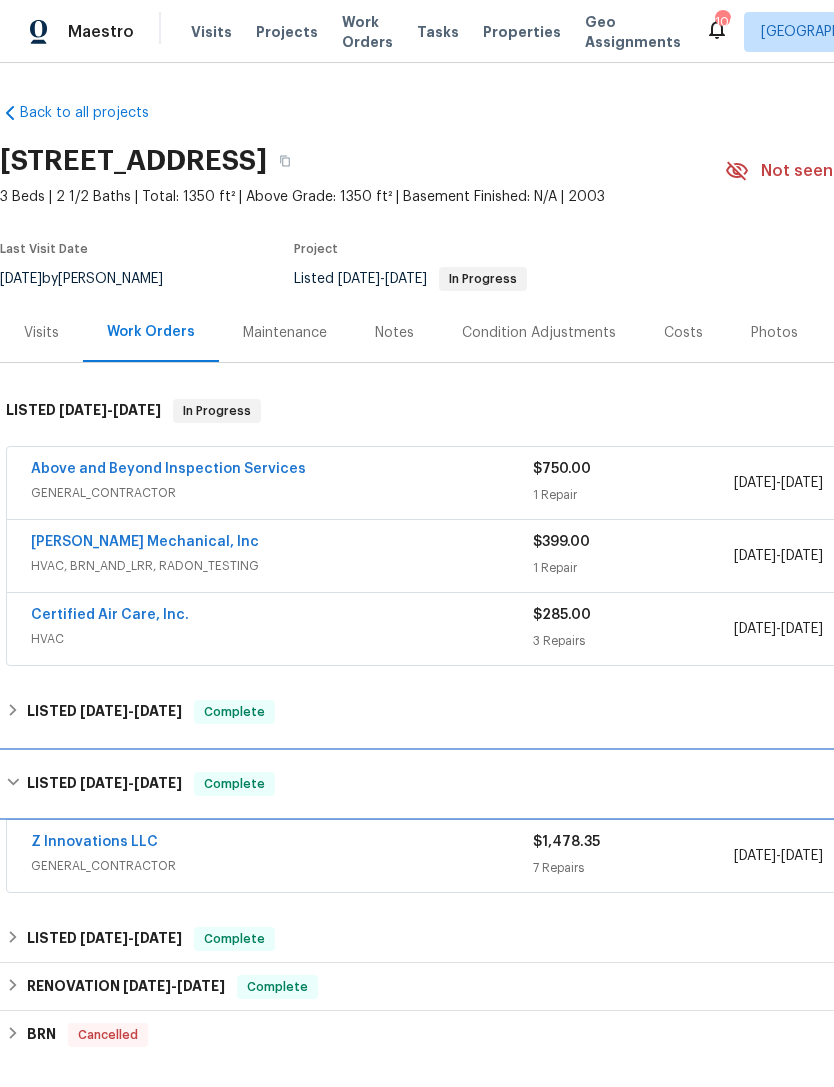 click on "LISTED   4/24/25  -  4/29/25" at bounding box center [104, 784] 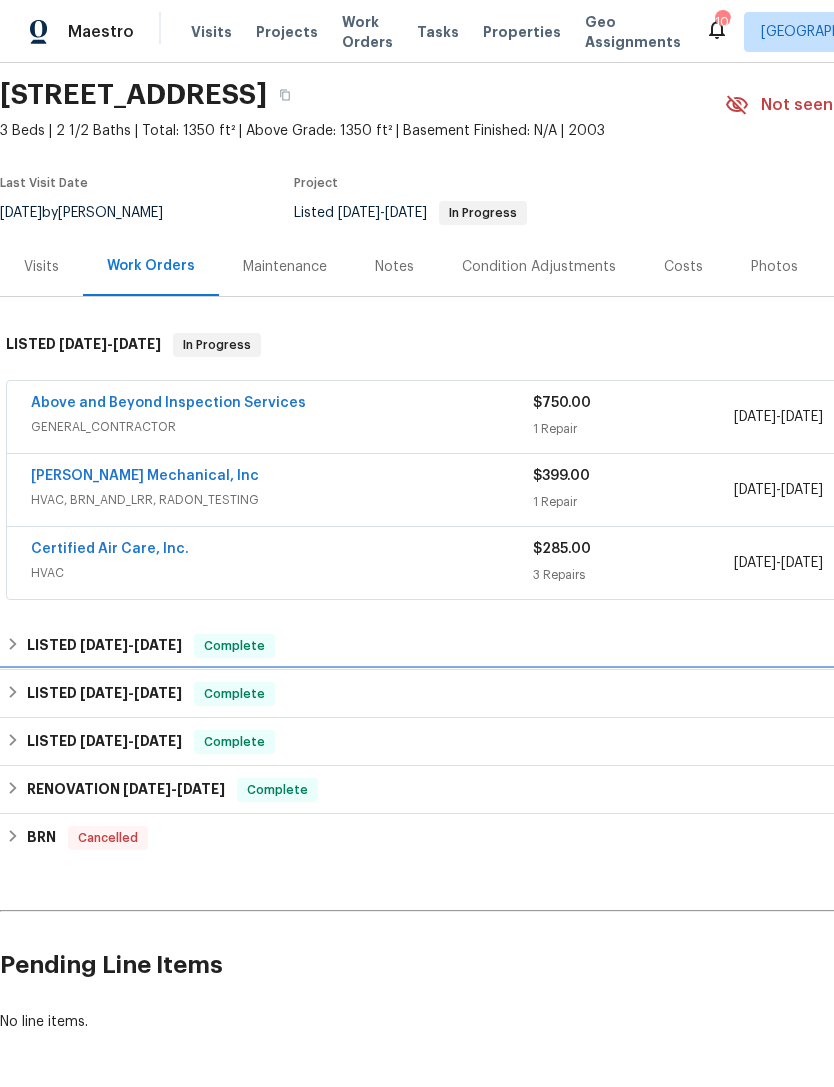 scroll, scrollTop: 66, scrollLeft: 0, axis: vertical 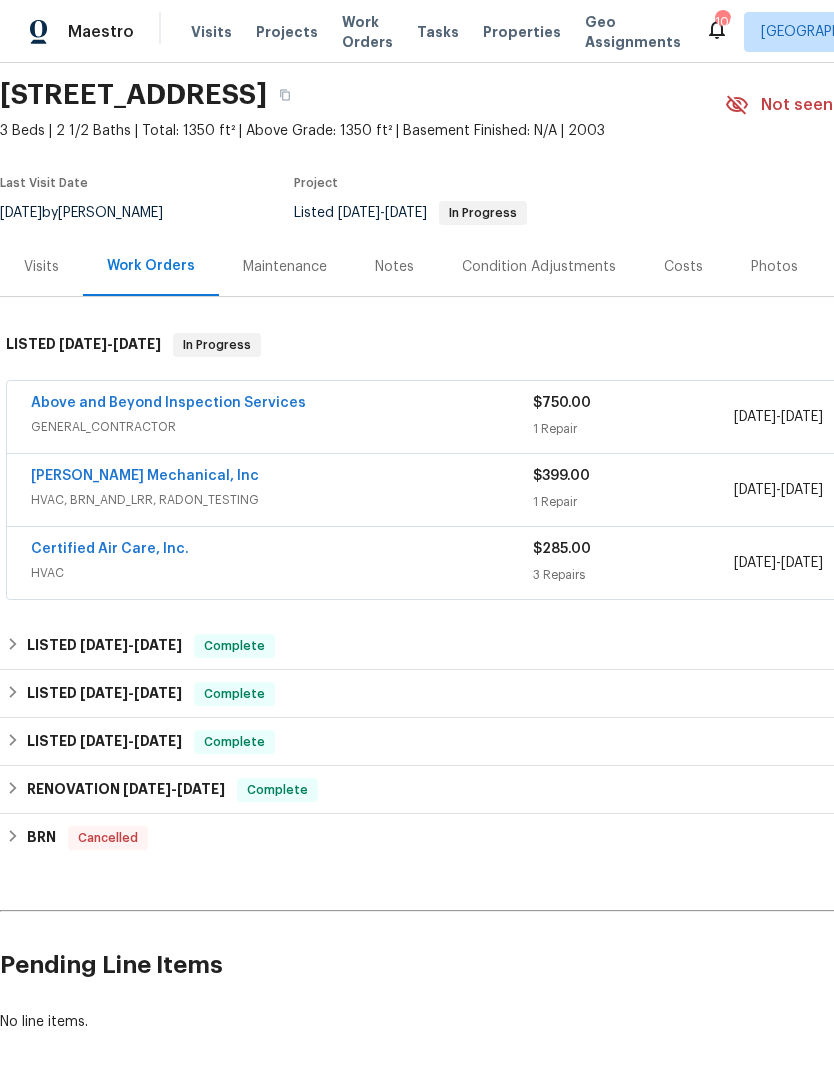 click on "Above and Beyond Inspection Services" at bounding box center (168, 403) 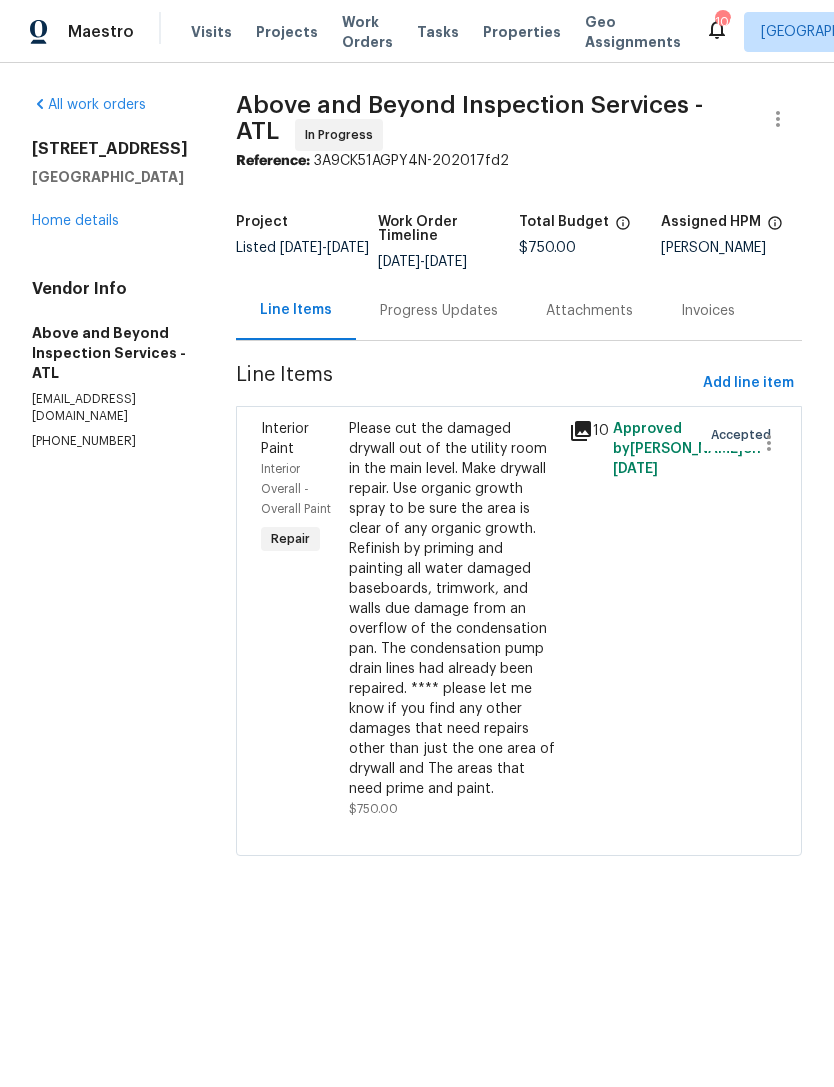 click on "Home details" at bounding box center [75, 221] 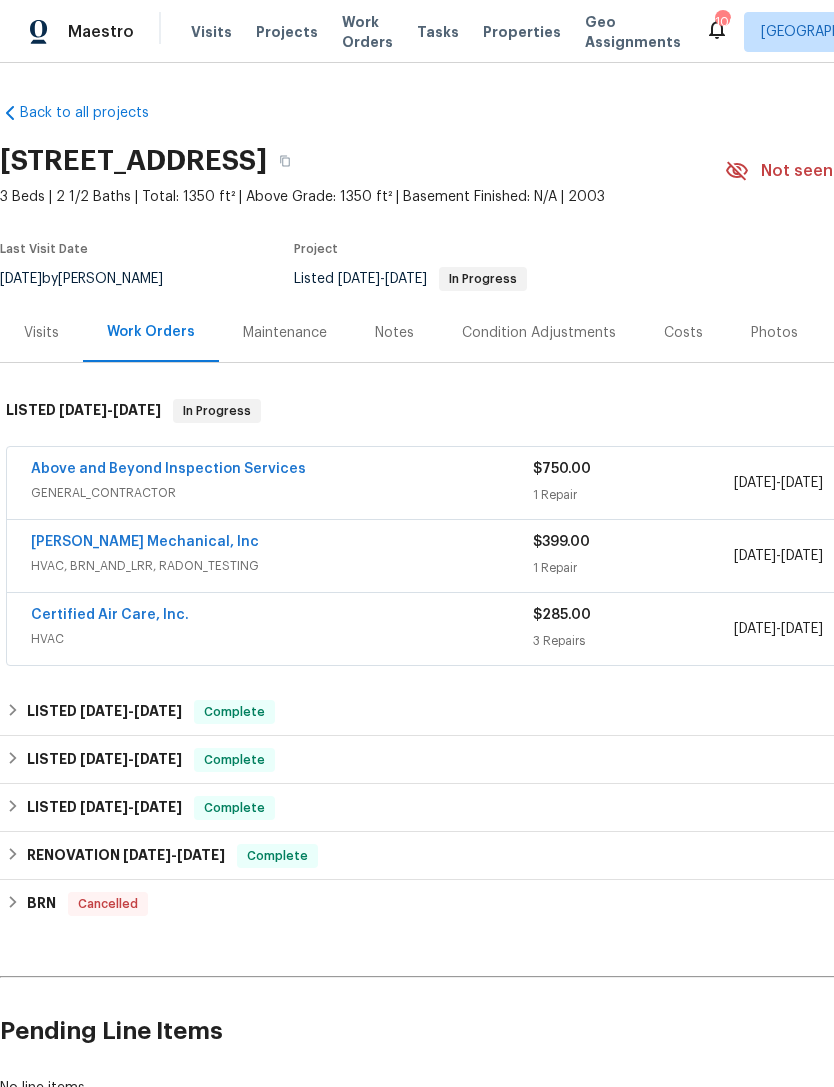 scroll, scrollTop: 0, scrollLeft: 0, axis: both 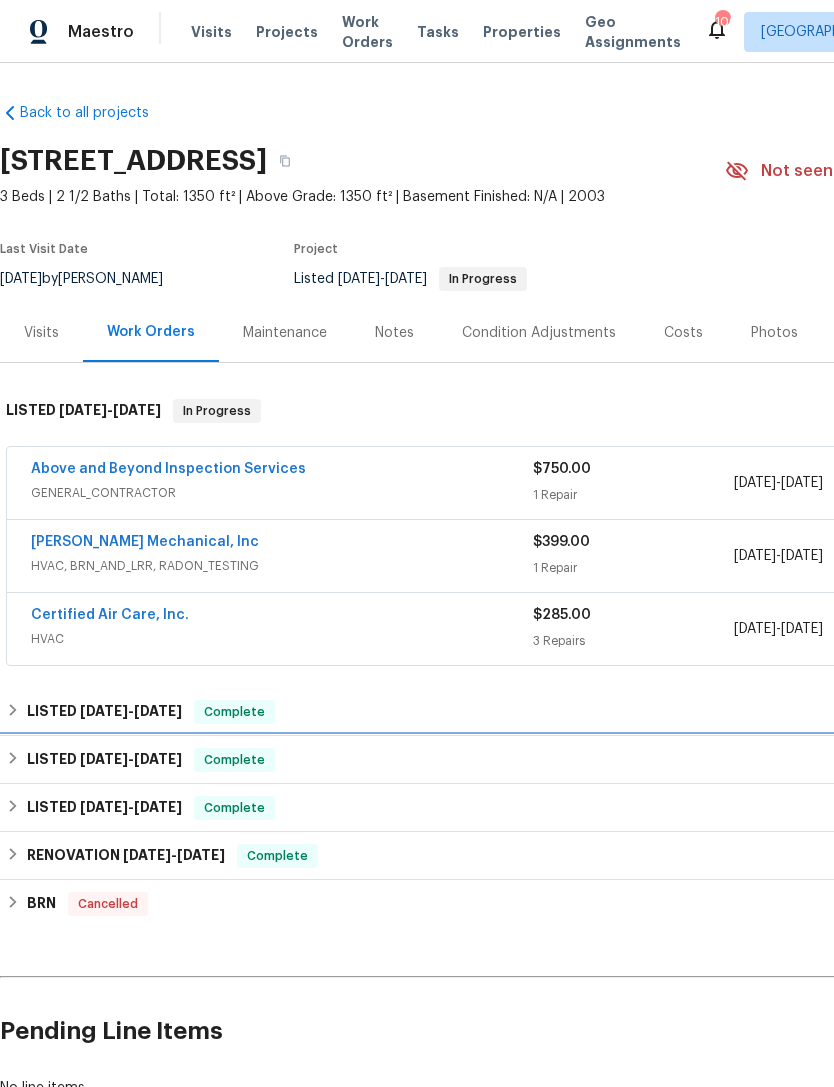 click on "LISTED   4/24/25  -  4/29/25" at bounding box center (104, 760) 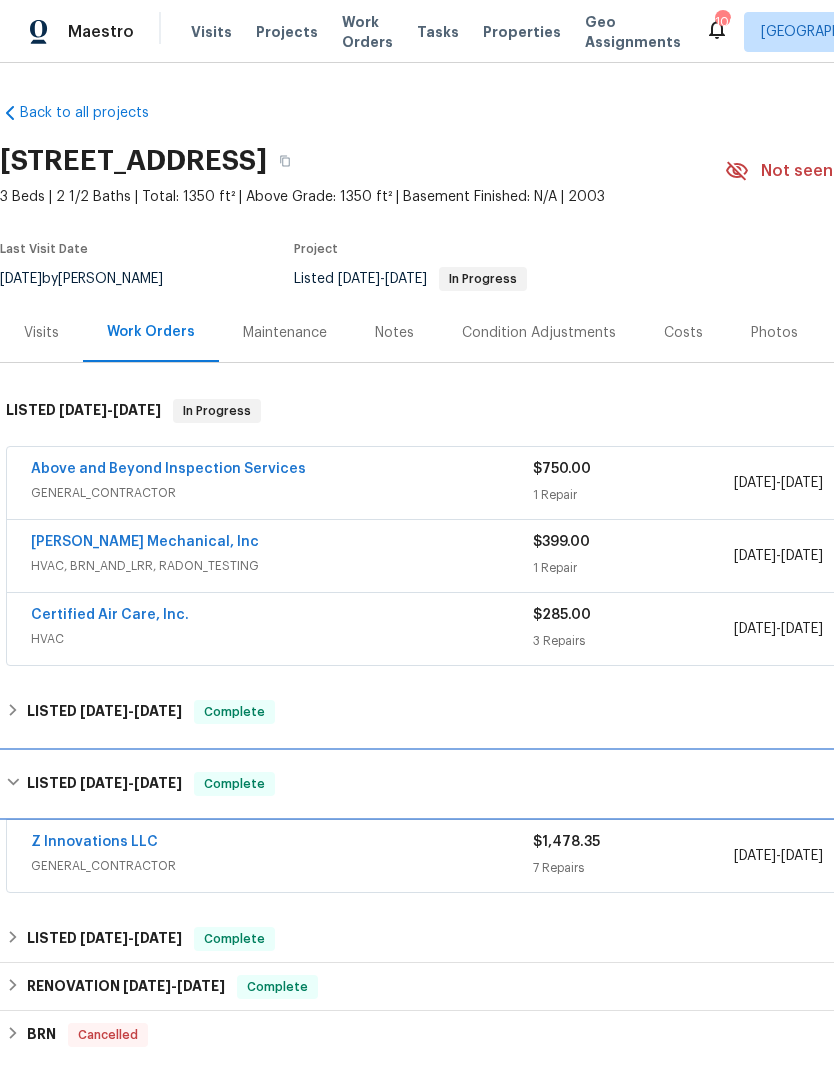 scroll, scrollTop: 0, scrollLeft: 0, axis: both 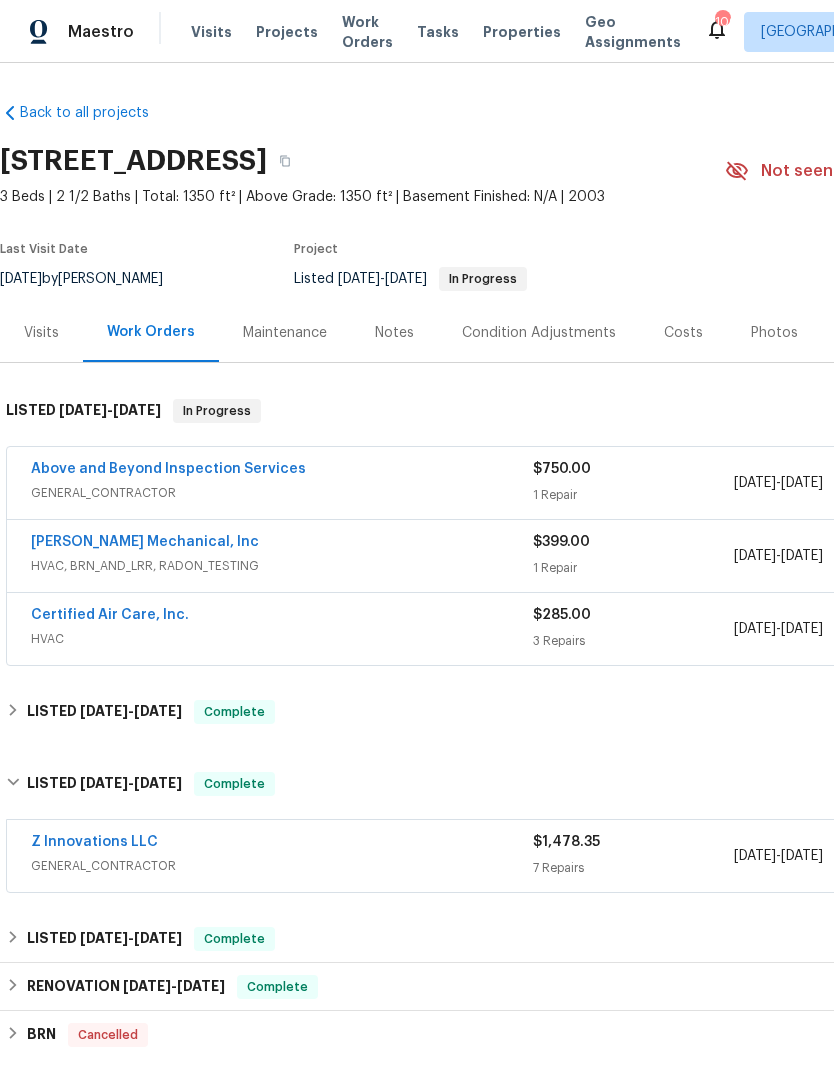 click on "LISTED   5/7/25  -  6/26/25" at bounding box center (104, 712) 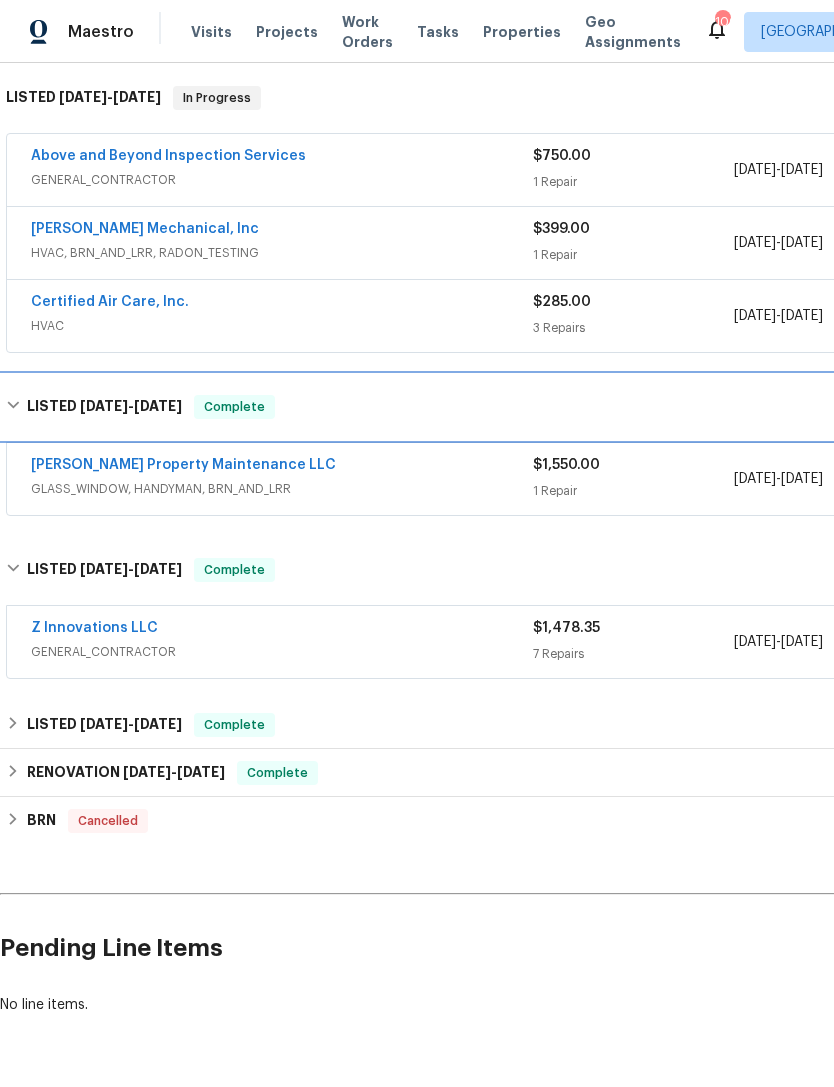 scroll, scrollTop: 312, scrollLeft: 0, axis: vertical 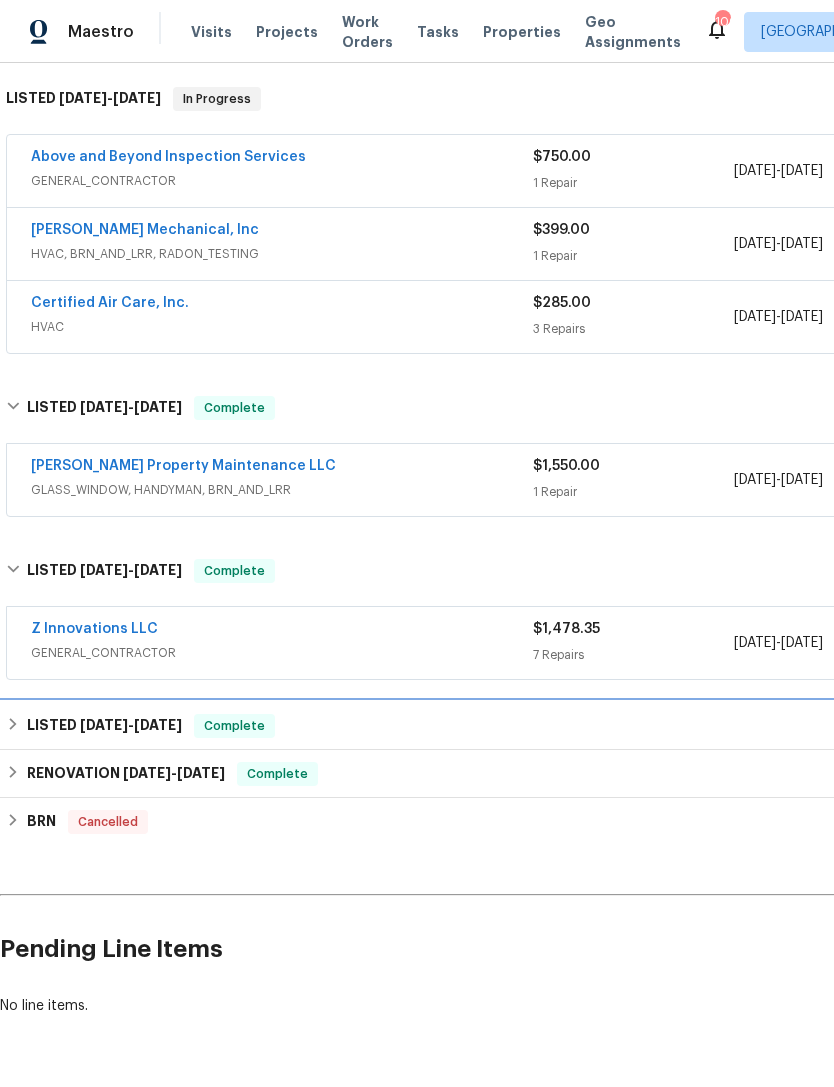 click on "LISTED   3/11/25  -  3/12/25" at bounding box center [104, 726] 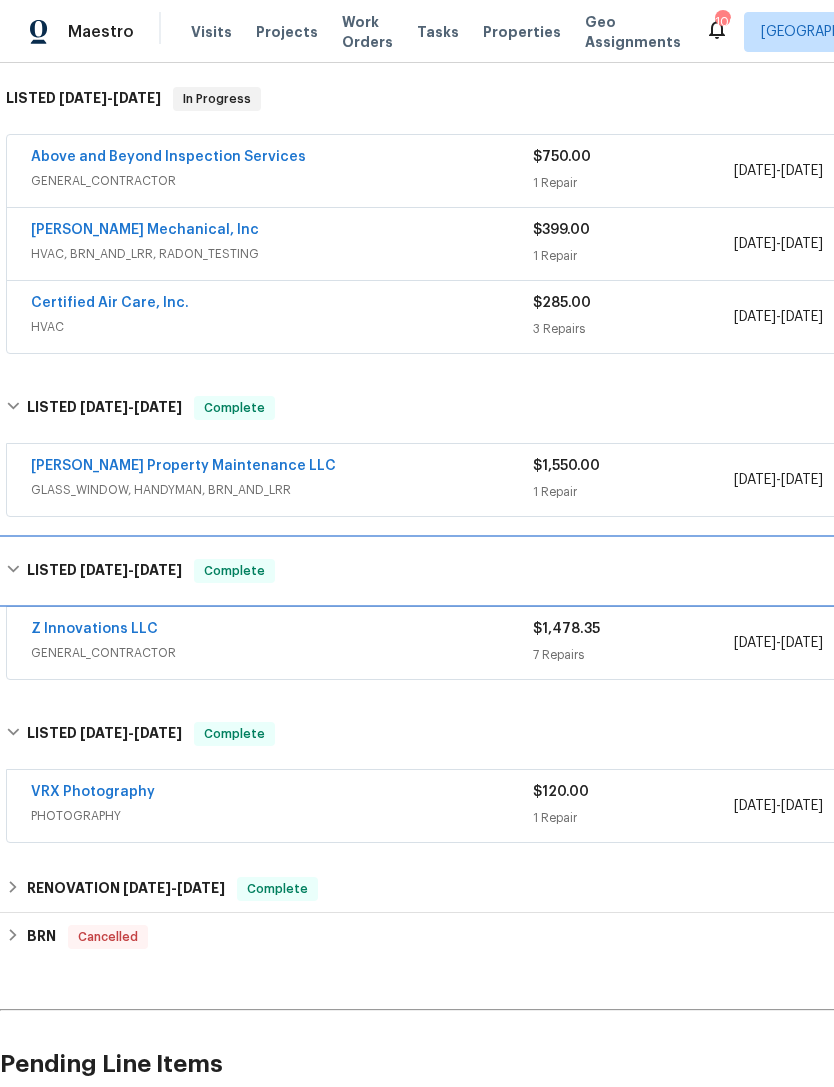 click on "LISTED   4/24/25  -  4/29/25" at bounding box center [104, 571] 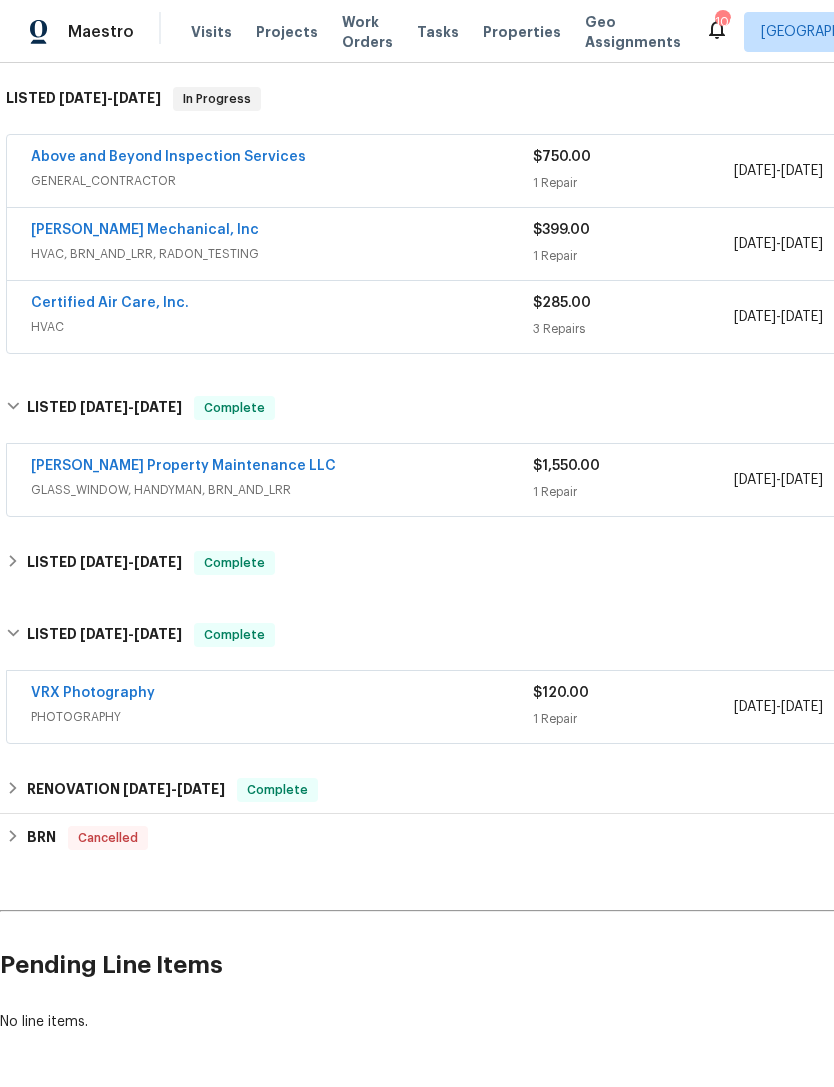 click on "[PERSON_NAME] Property Maintenance LLC" at bounding box center (183, 466) 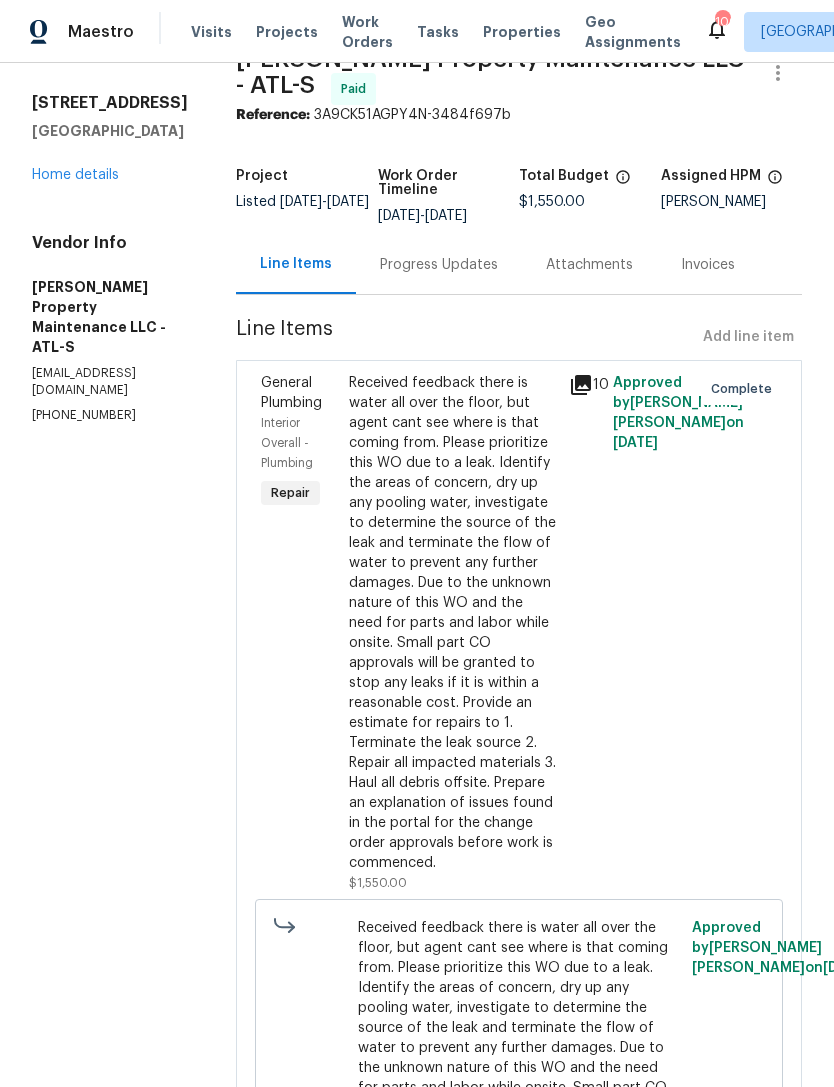 scroll, scrollTop: 28, scrollLeft: 0, axis: vertical 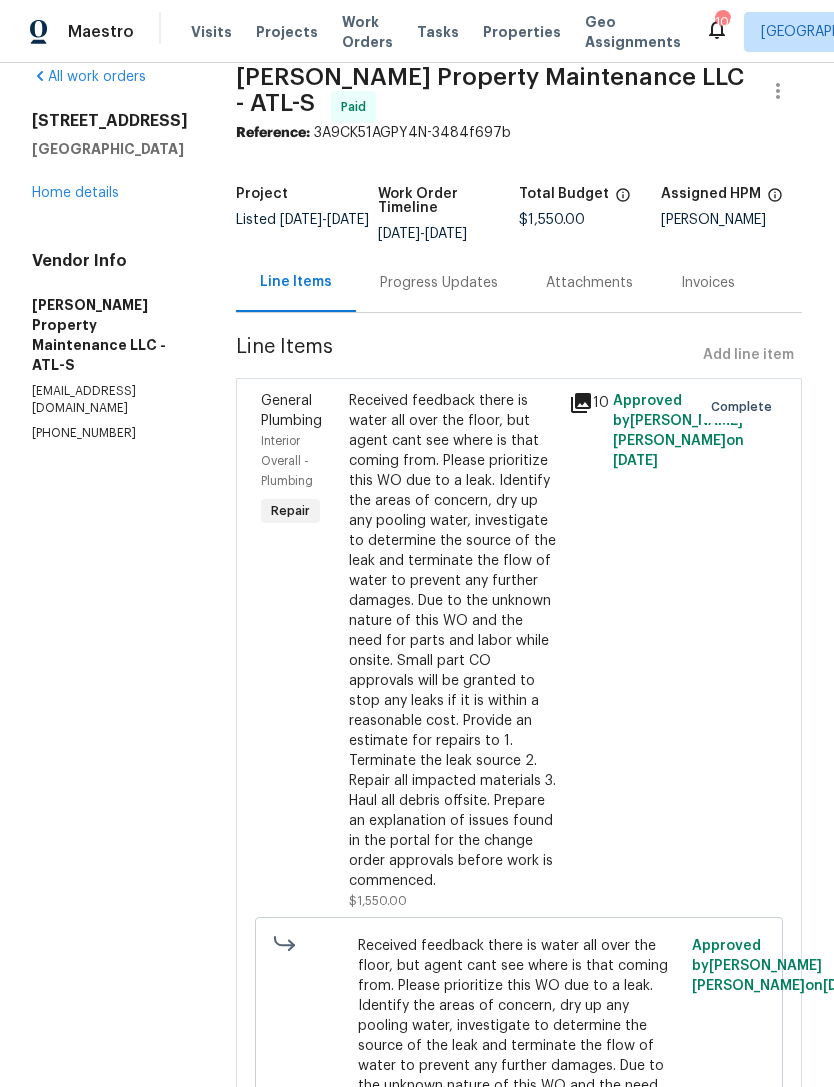 click on "Home details" at bounding box center (75, 193) 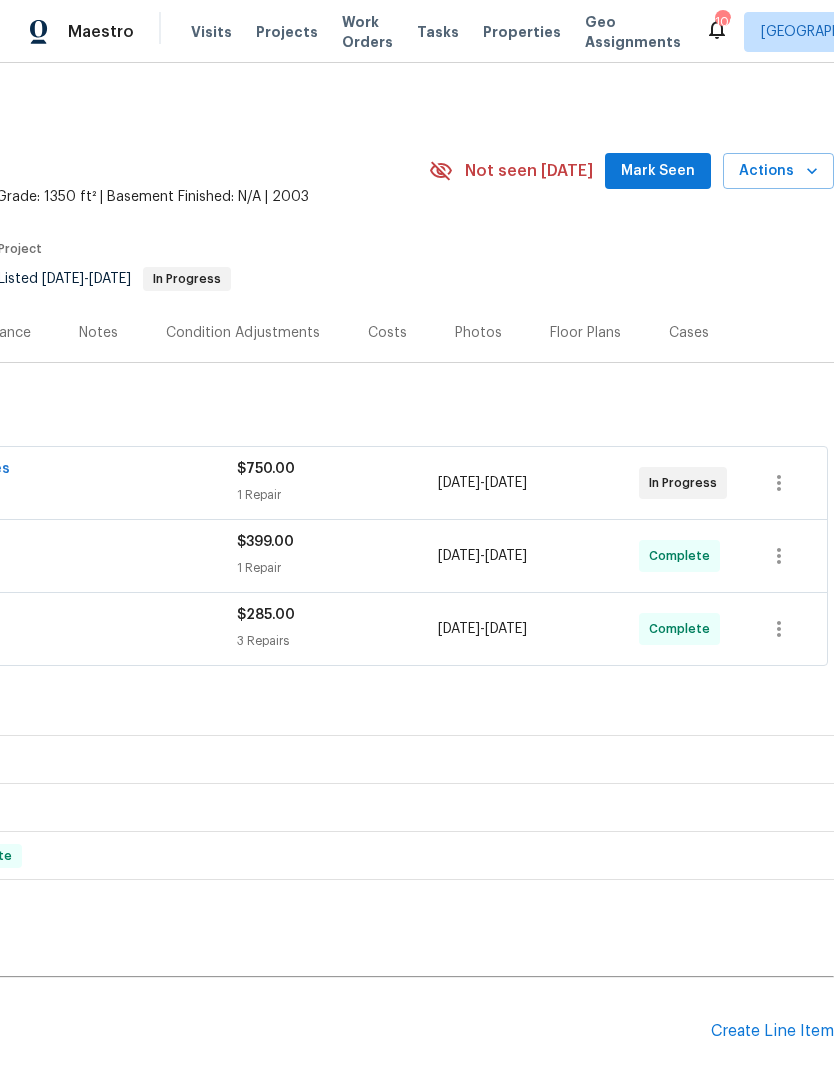 scroll, scrollTop: 0, scrollLeft: 296, axis: horizontal 